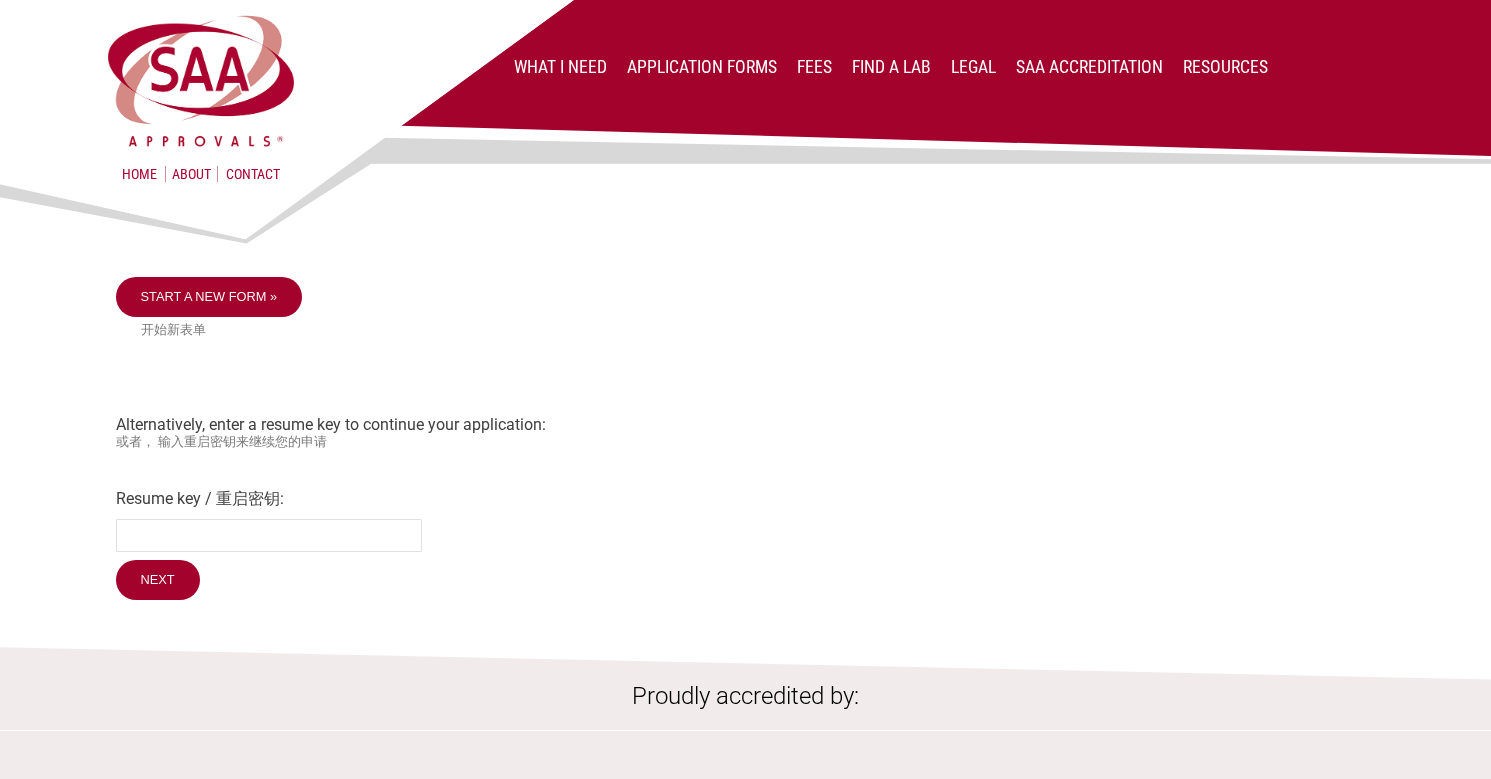 scroll, scrollTop: 0, scrollLeft: 0, axis: both 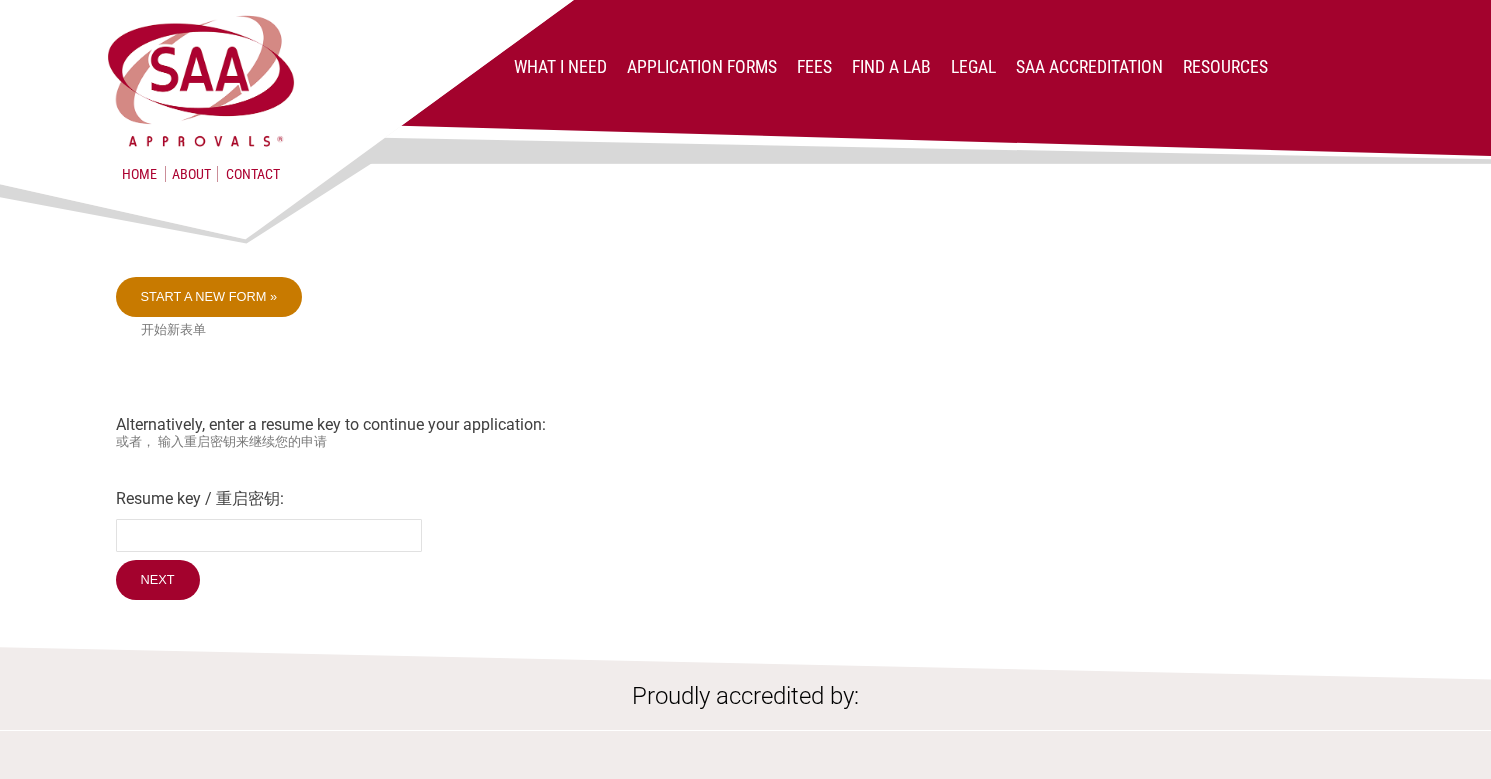 click on "Start a new form »" at bounding box center (209, 297) 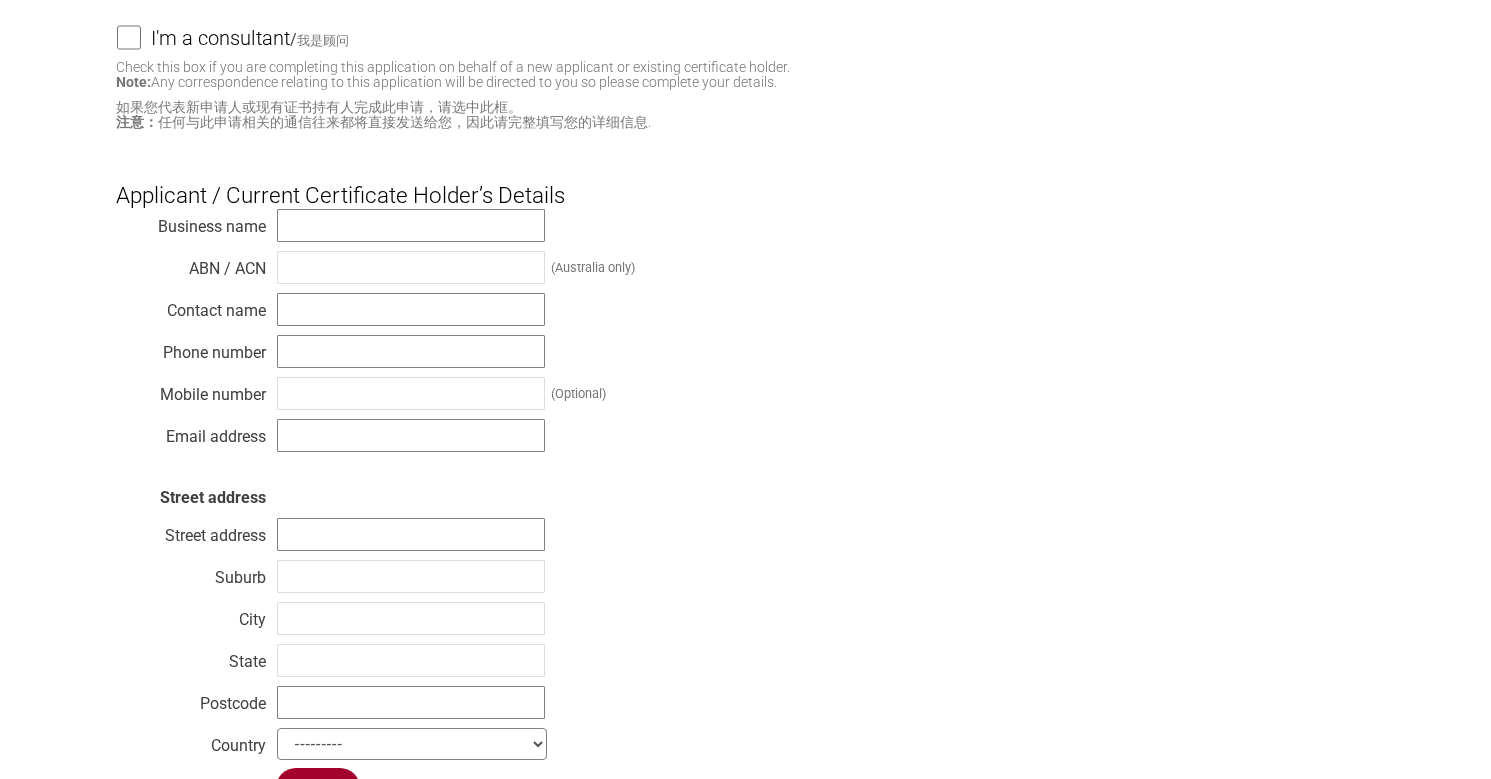 scroll, scrollTop: 0, scrollLeft: 0, axis: both 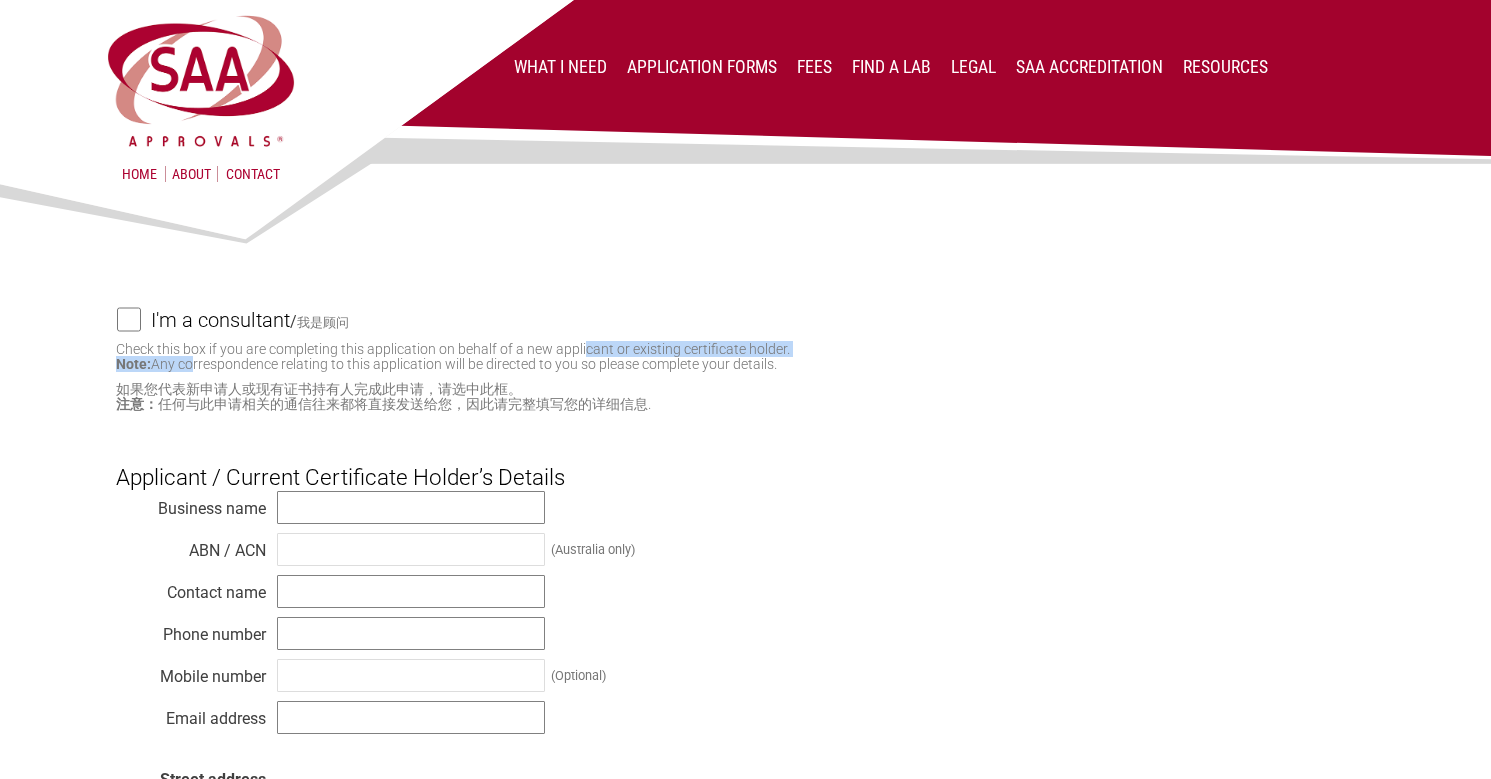 drag, startPoint x: 186, startPoint y: 358, endPoint x: 587, endPoint y: 343, distance: 401.28046 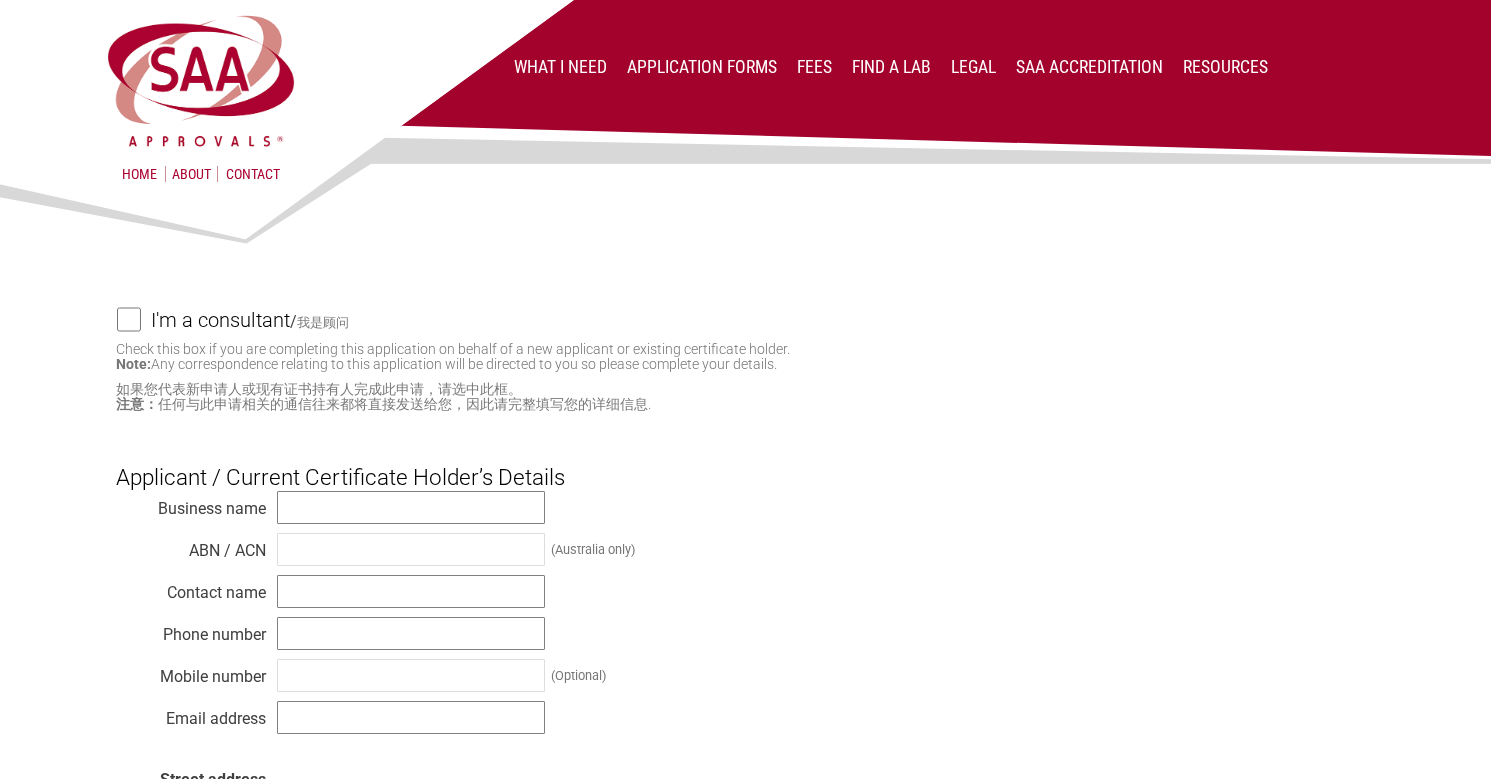 click on "Check this box if you are completing this application on behalf of a new applicant or existing certificate holder.
Note:  Any correspondence relating to this application will be directed to you so please complete your de" at bounding box center (453, 356) 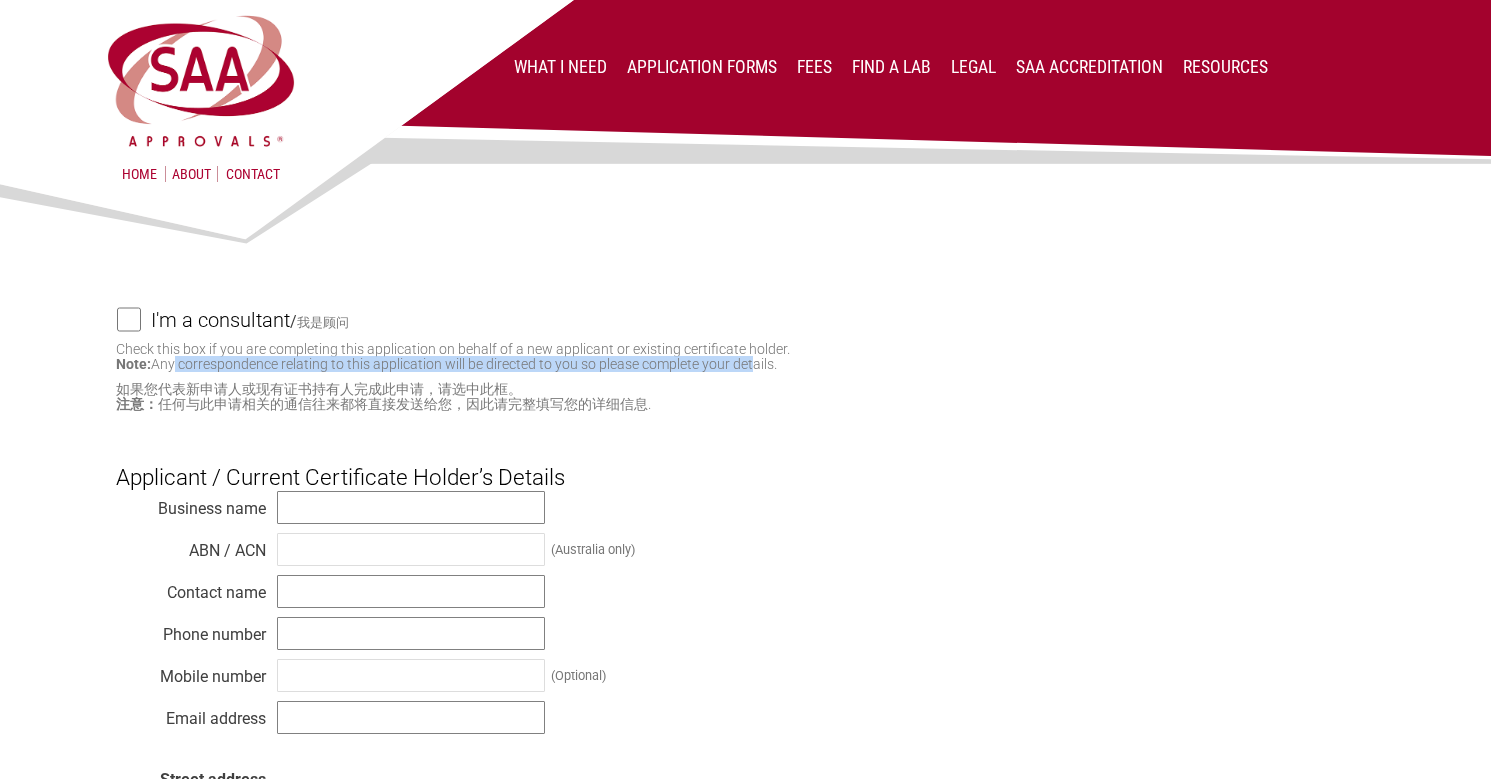 drag, startPoint x: 172, startPoint y: 363, endPoint x: 752, endPoint y: 371, distance: 580.0552 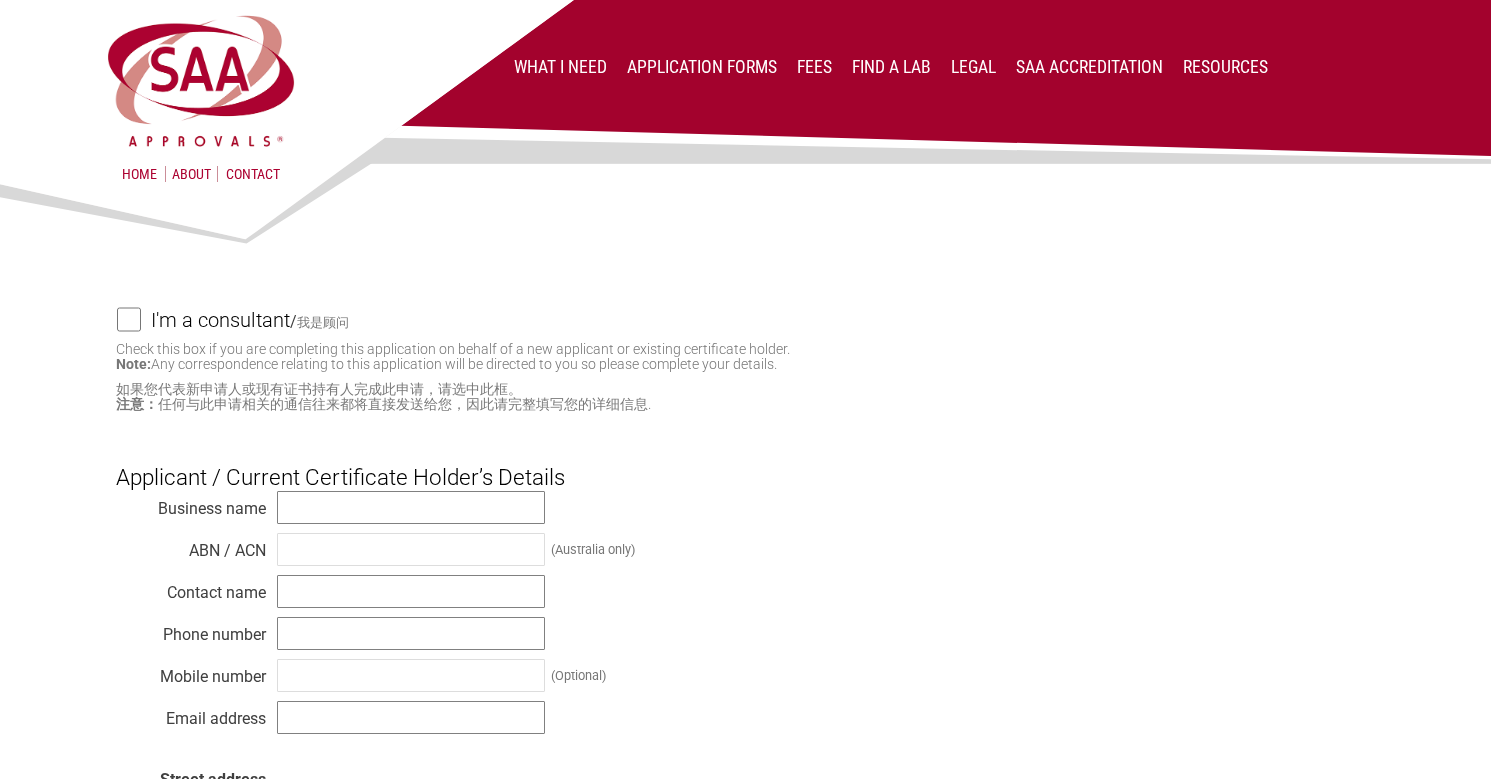 click on "I'm a consultant" at bounding box center [220, 320] 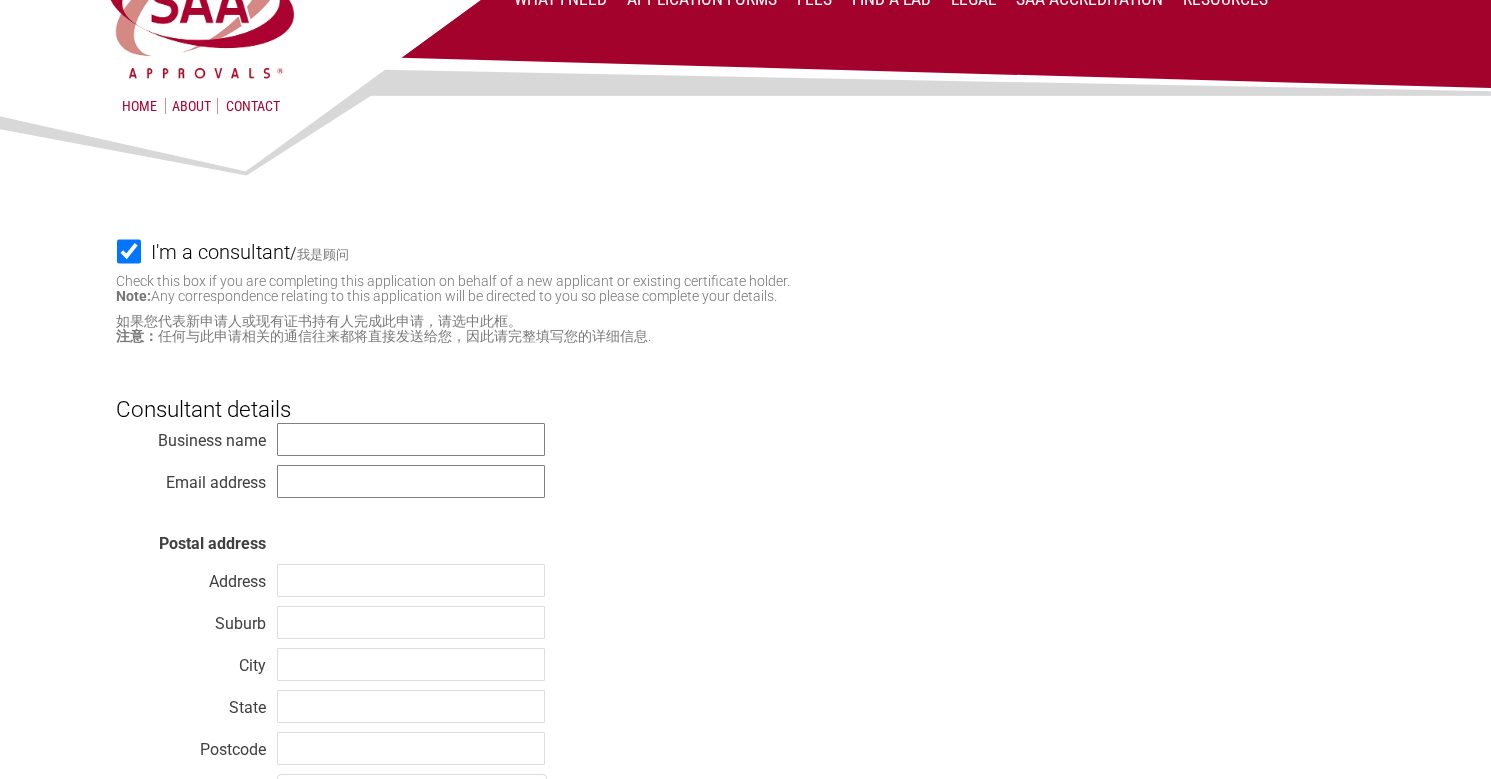 scroll, scrollTop: 200, scrollLeft: 0, axis: vertical 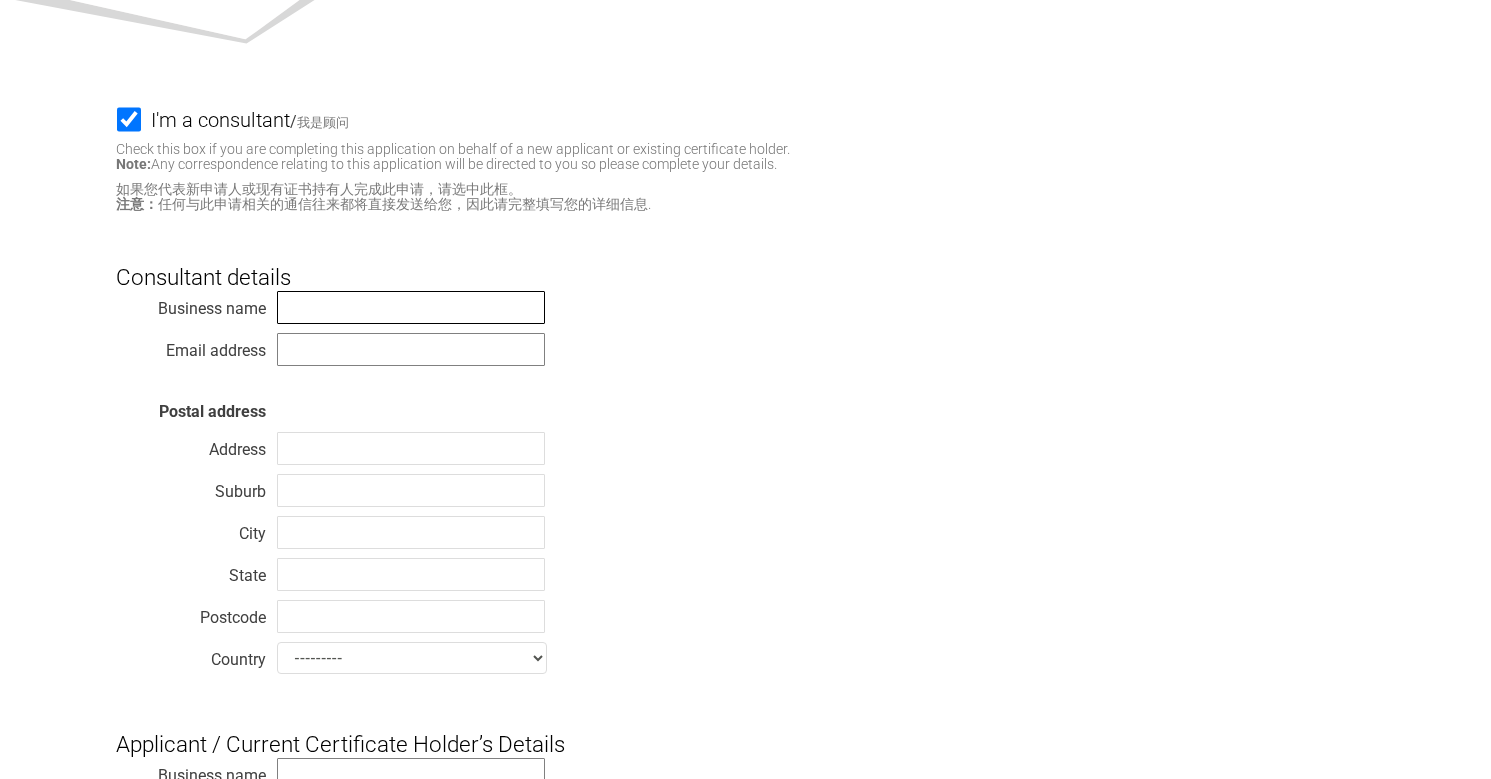 click at bounding box center (411, 307) 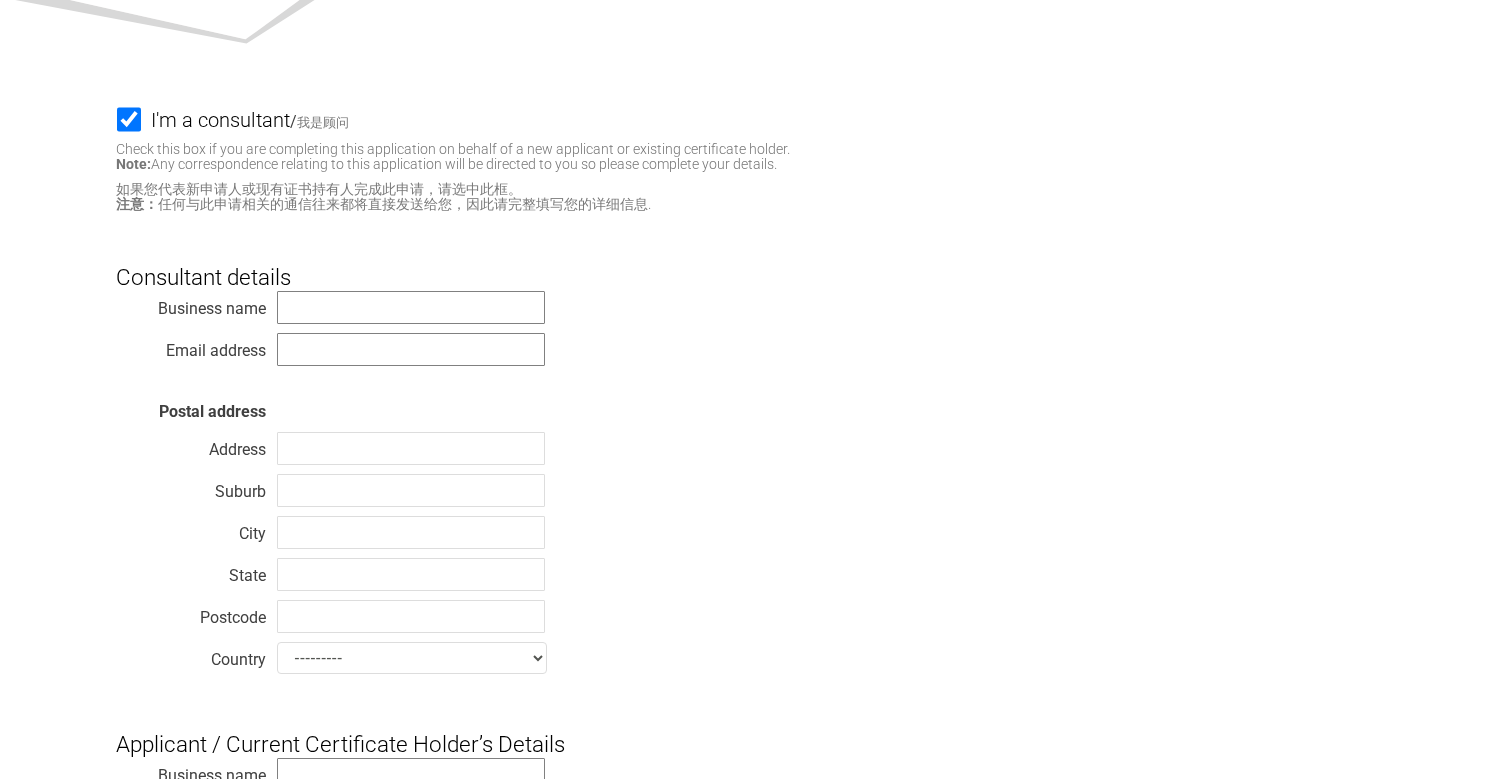 click on "Business name
Email address
Postal address
Address
Suburb
City
State
Postcode
Country
---------
Afghanistan
Albania
Algeria
American Samoa
Andorra
Angola
Anguilla
Antarctica
Antigua and Barbuda
Argentina
Armenia
Aruba
Australia
Austria
Azerbaijan
Bahamas
Bahrain
Bangladesh
Barbados
Belarus
Belgium
Belize
Benin
Bermuda
Bhutan
Bolivia
Bosnia and Herzegovina
Botswana
Bouvet Island
Brazil
British Indian Ocean Territory
Brunei Darussalam
Bulgaria
Burkina Faso
Burundi
Cambodia
Cameroon
Canada
Cape Verde
Cayman Islands
Central African Republic
Chad
Chile
Christmas Island
Cocos (Keeling) Islands
Colombia
Comoros
Congo
Congo, Democratic Republic
Cook Islands
Costa Rica
Cote d'Ivoire
Croatia
Cyprus" at bounding box center (746, 486) 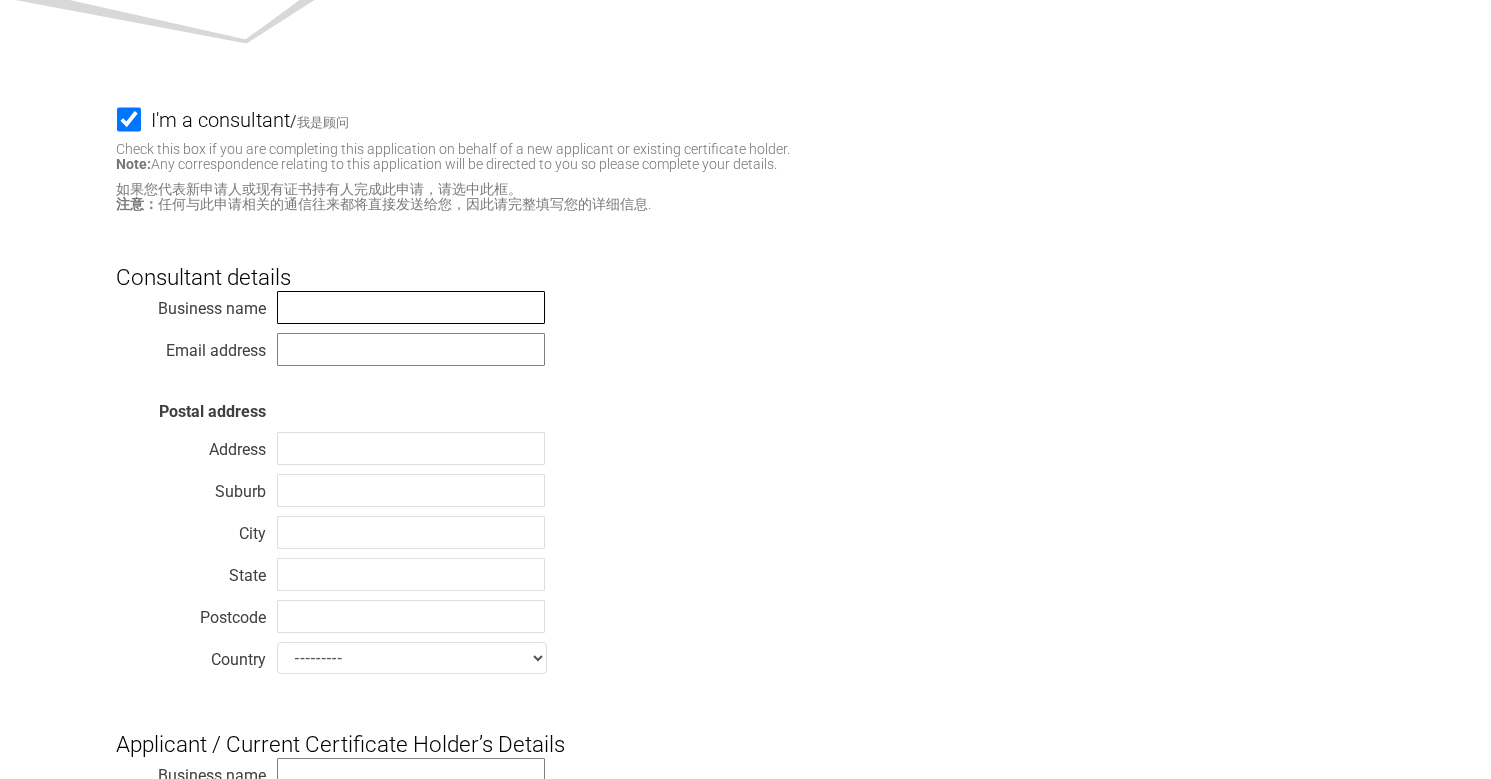 click at bounding box center [411, 307] 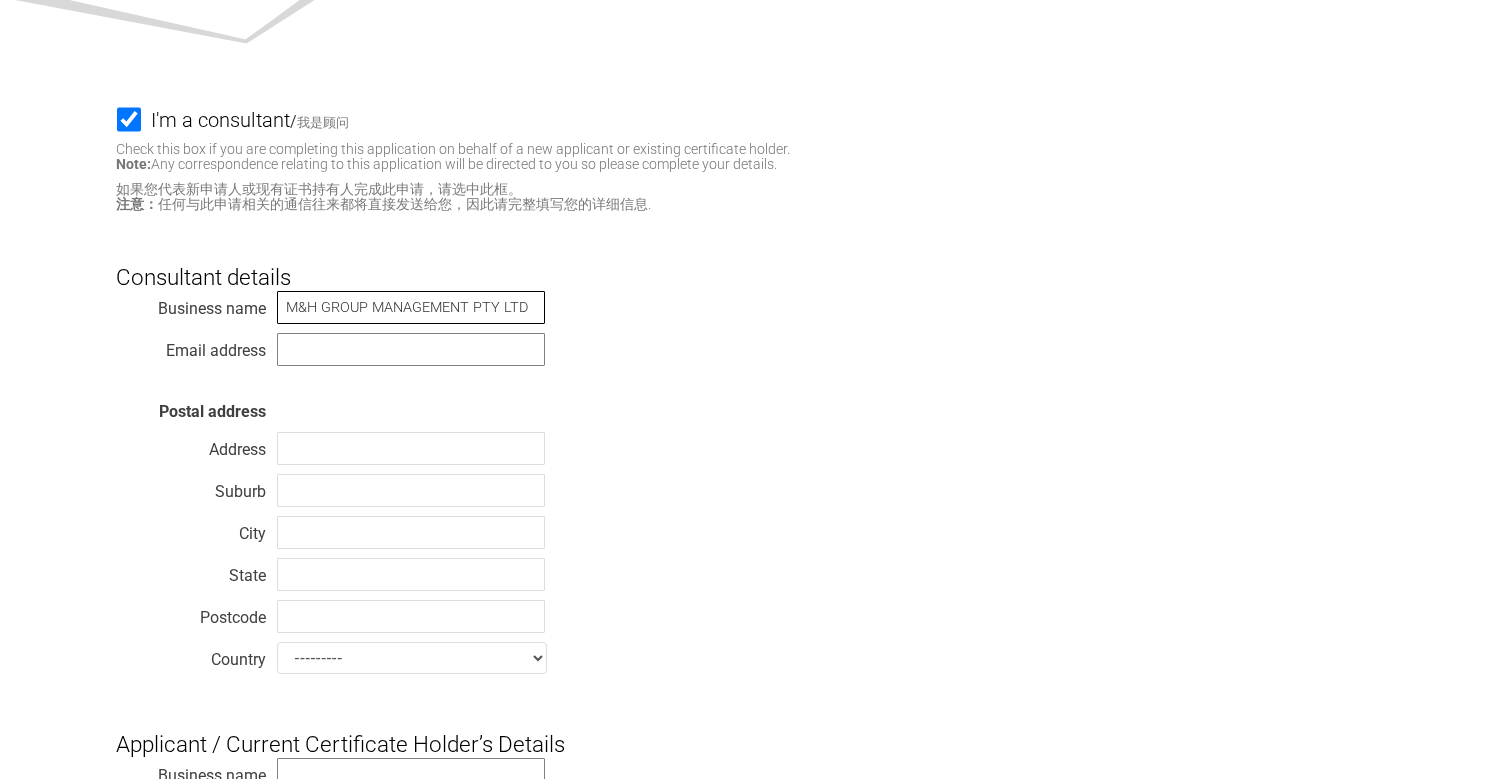 scroll, scrollTop: 0, scrollLeft: 18, axis: horizontal 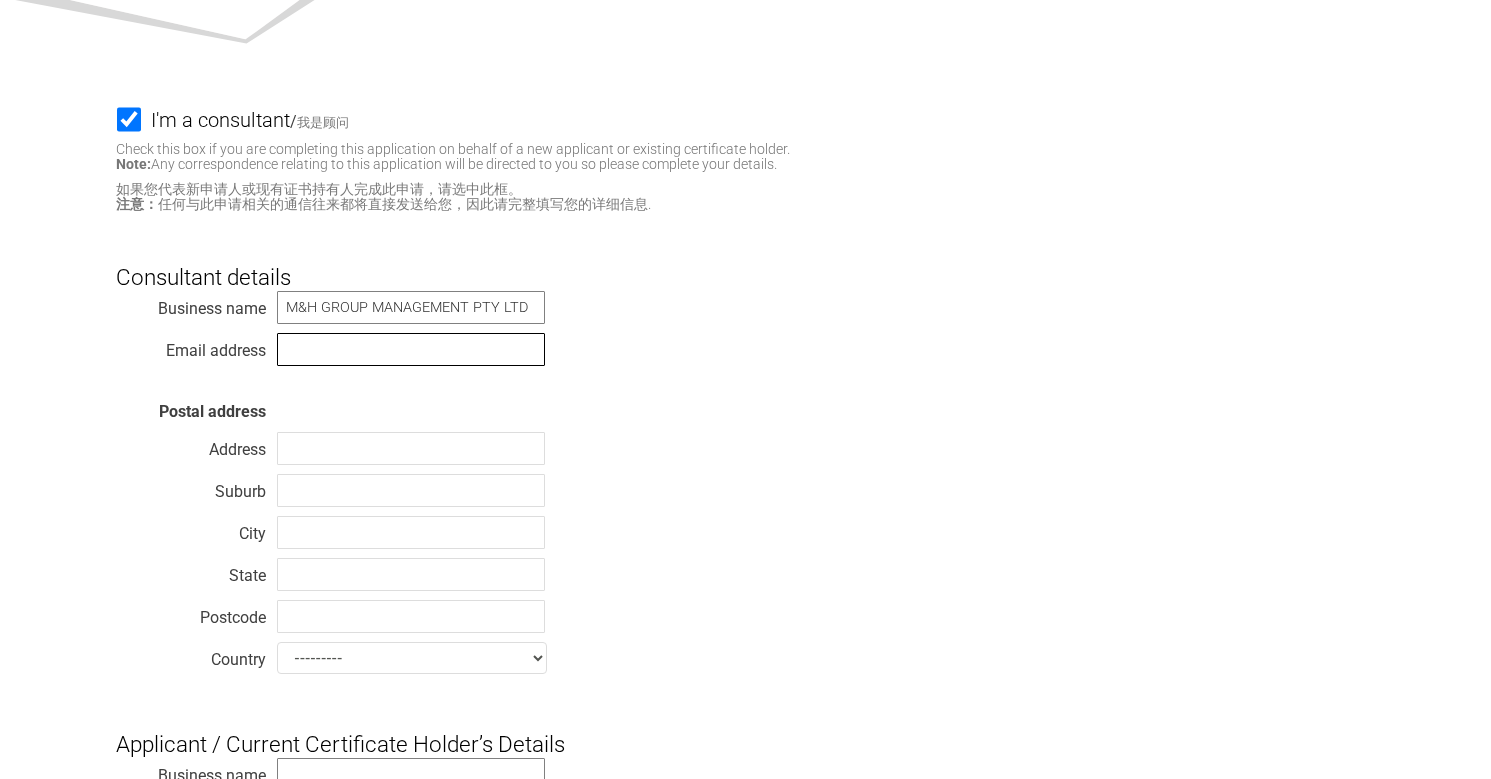 drag, startPoint x: 297, startPoint y: 351, endPoint x: 346, endPoint y: 354, distance: 49.09175 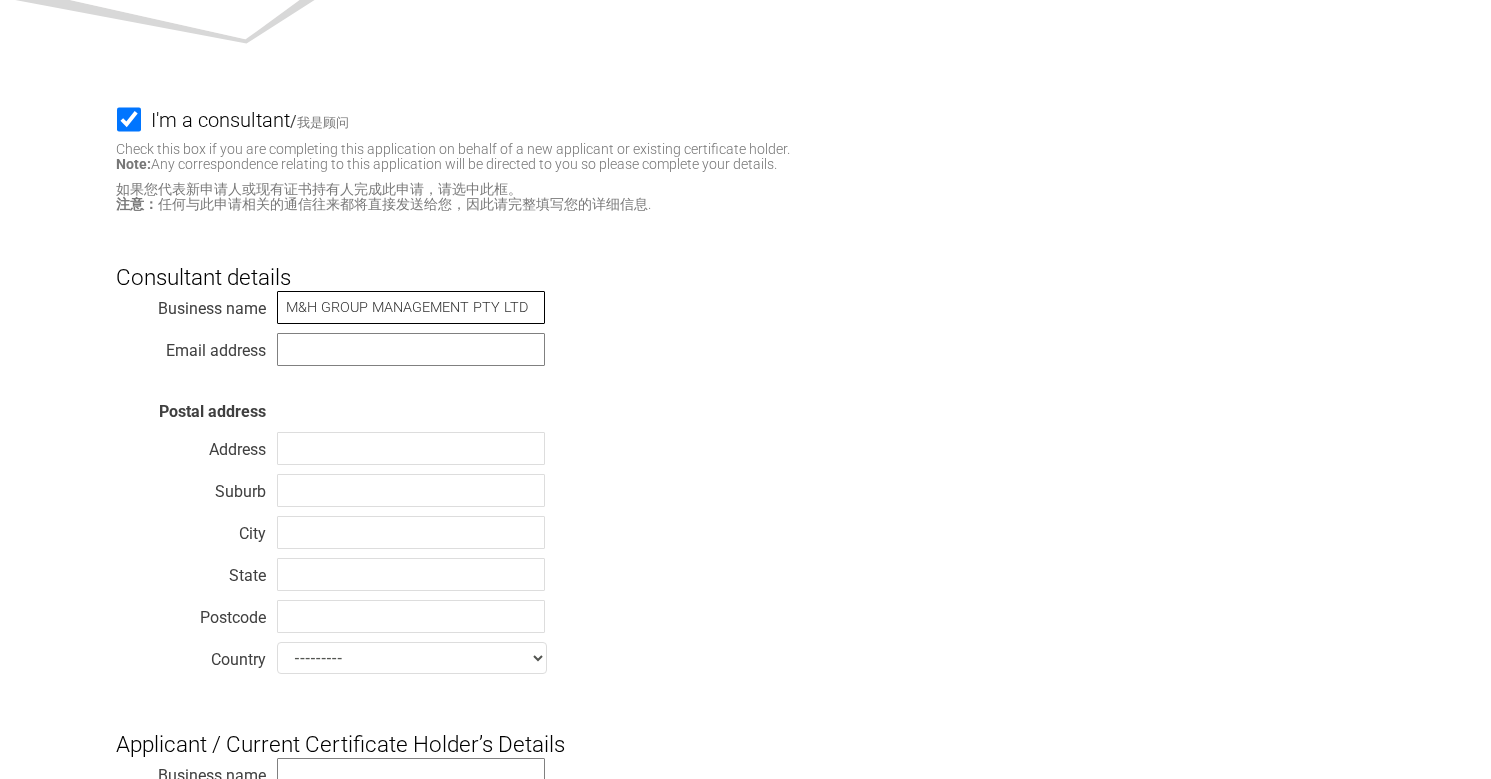 click on "M&H GROUP MANAGEMENT PTY LTD" at bounding box center (411, 307) 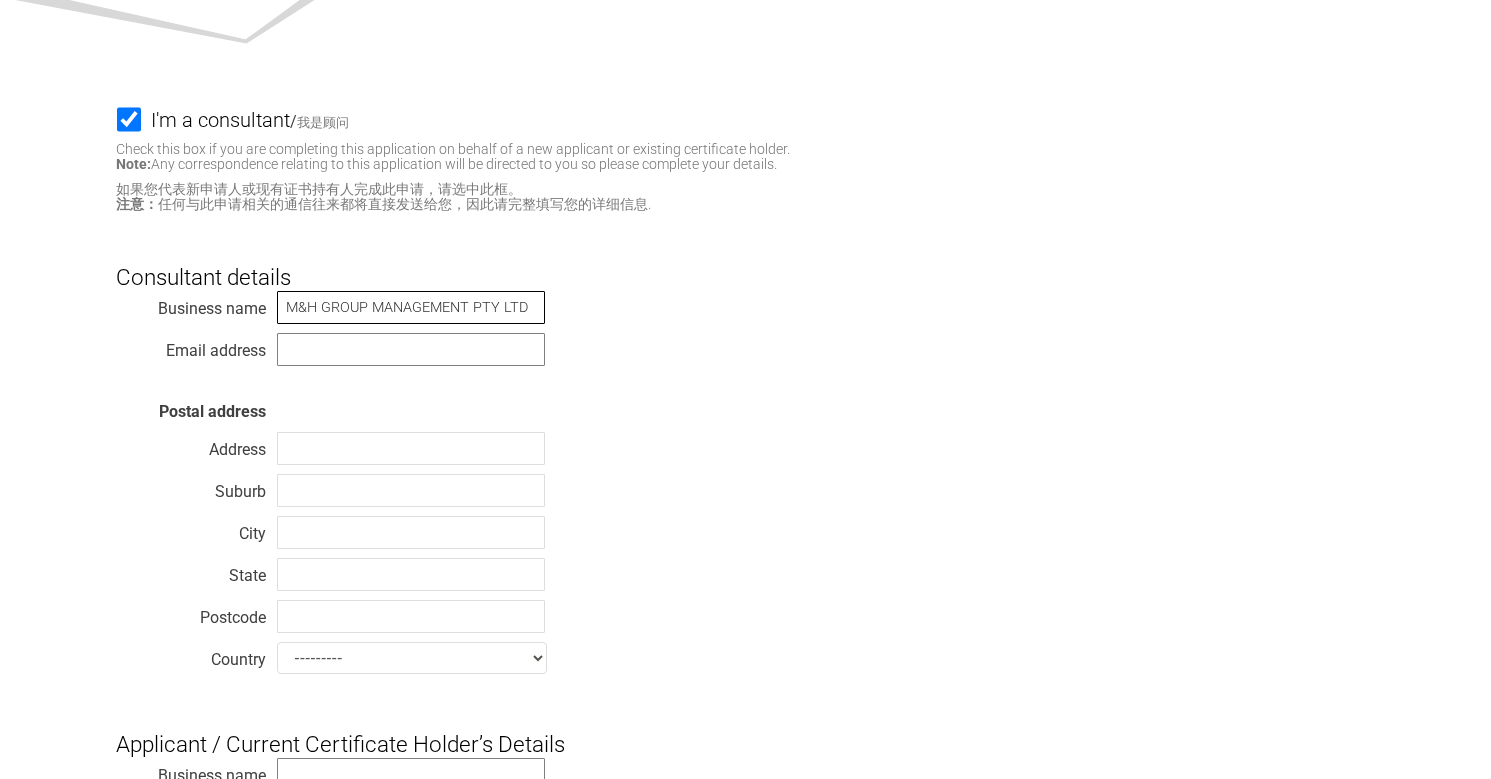 type on "M&H GROUP MANAGEMENT PTY LTD" 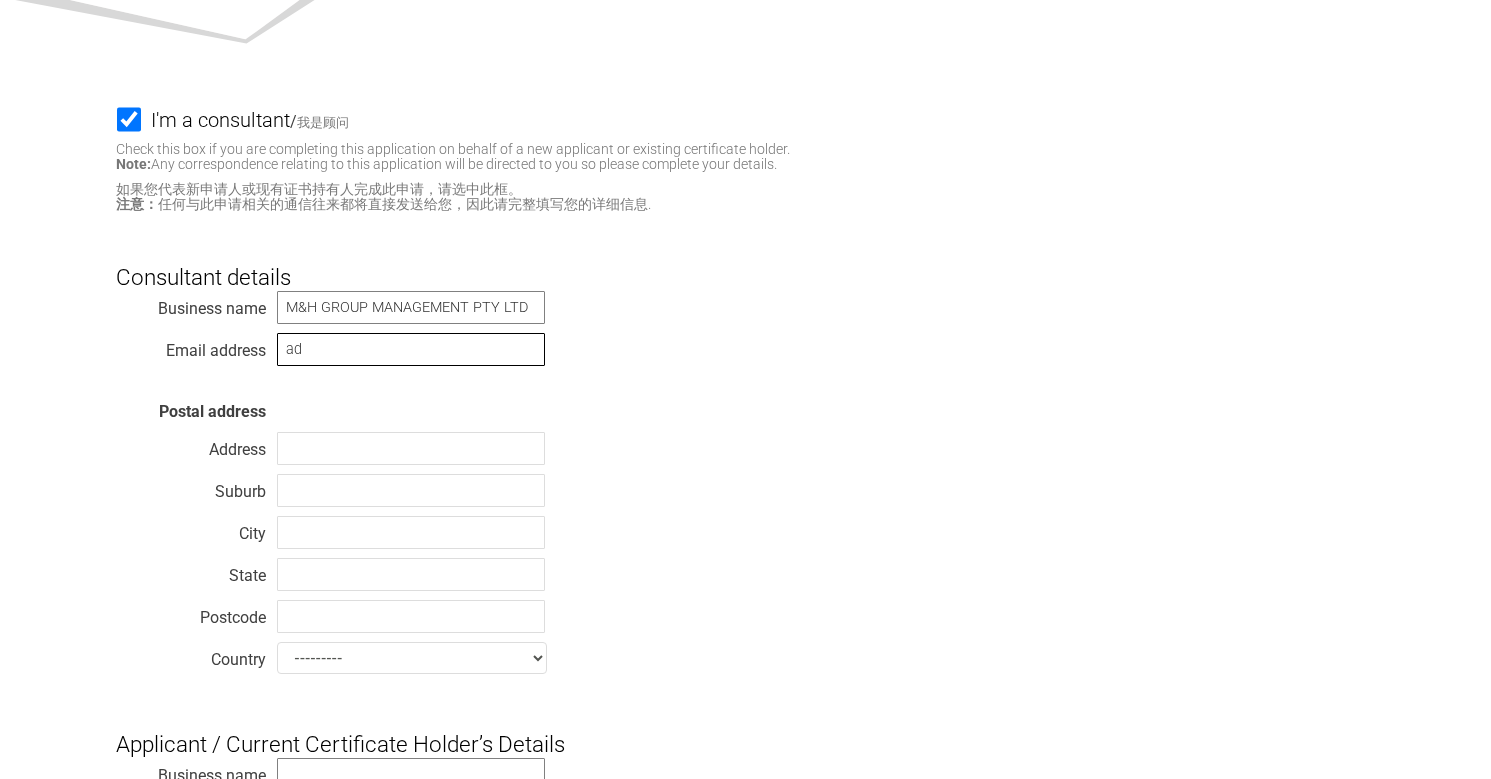 type on "[EMAIL]" 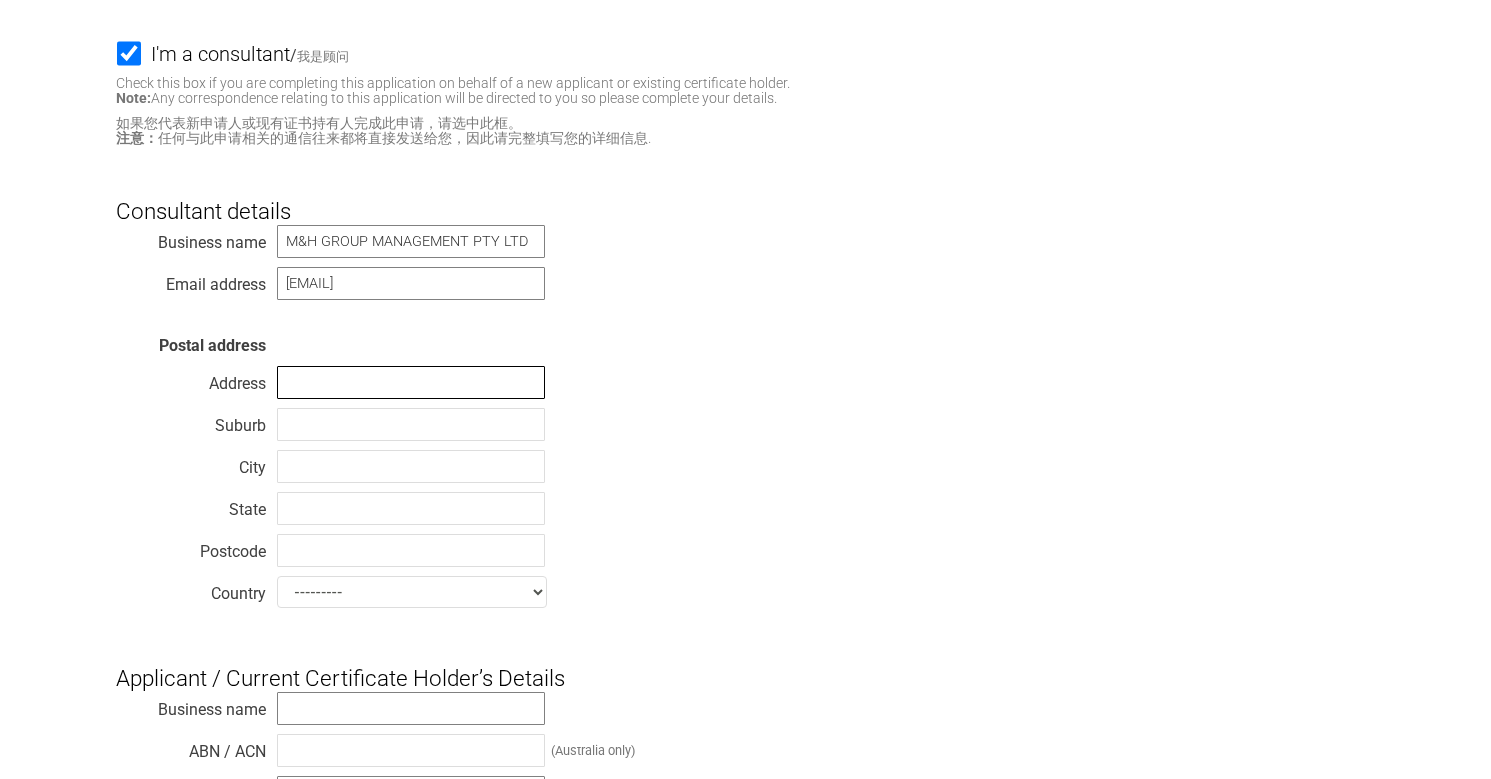 scroll, scrollTop: 300, scrollLeft: 0, axis: vertical 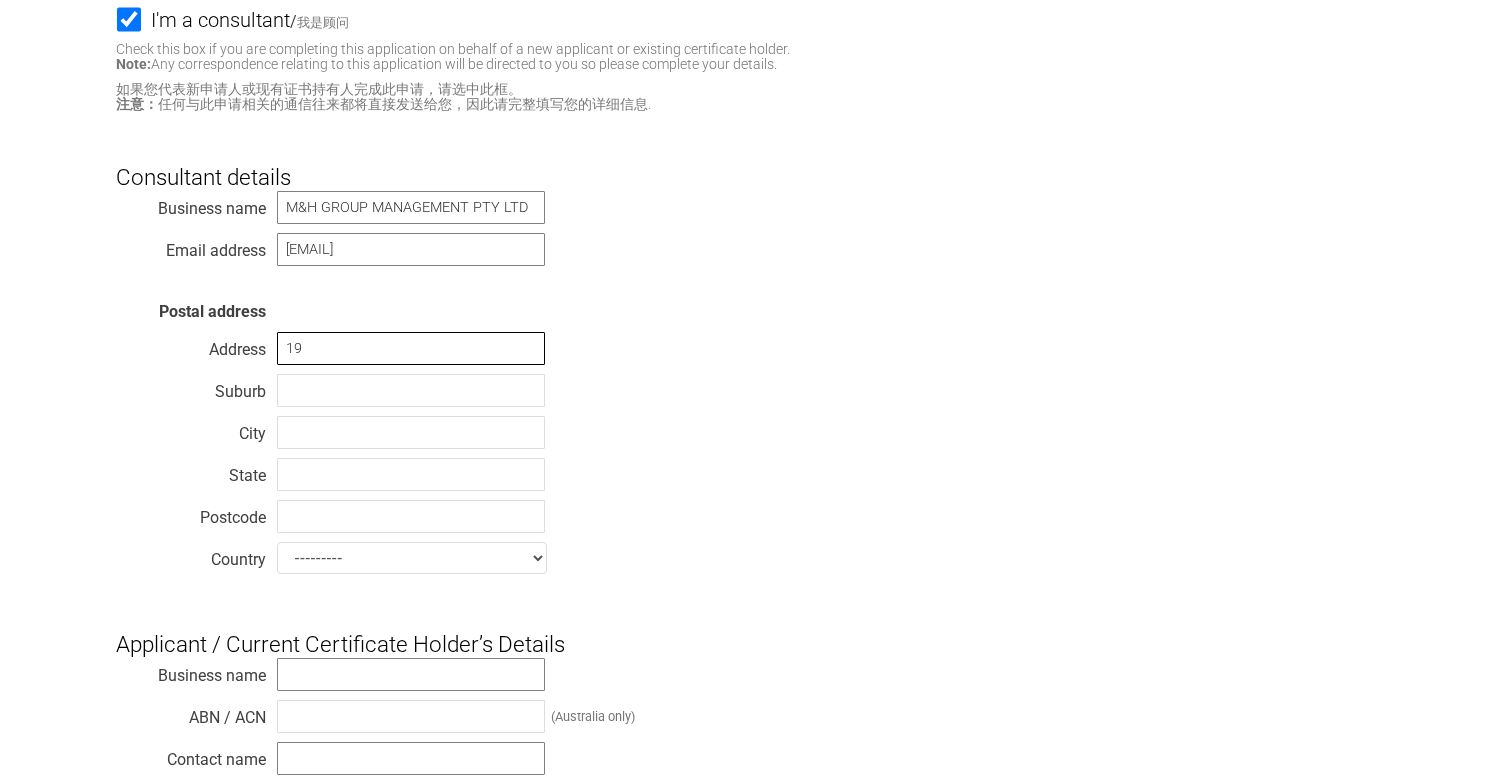 type on "19 Queensbury Road" 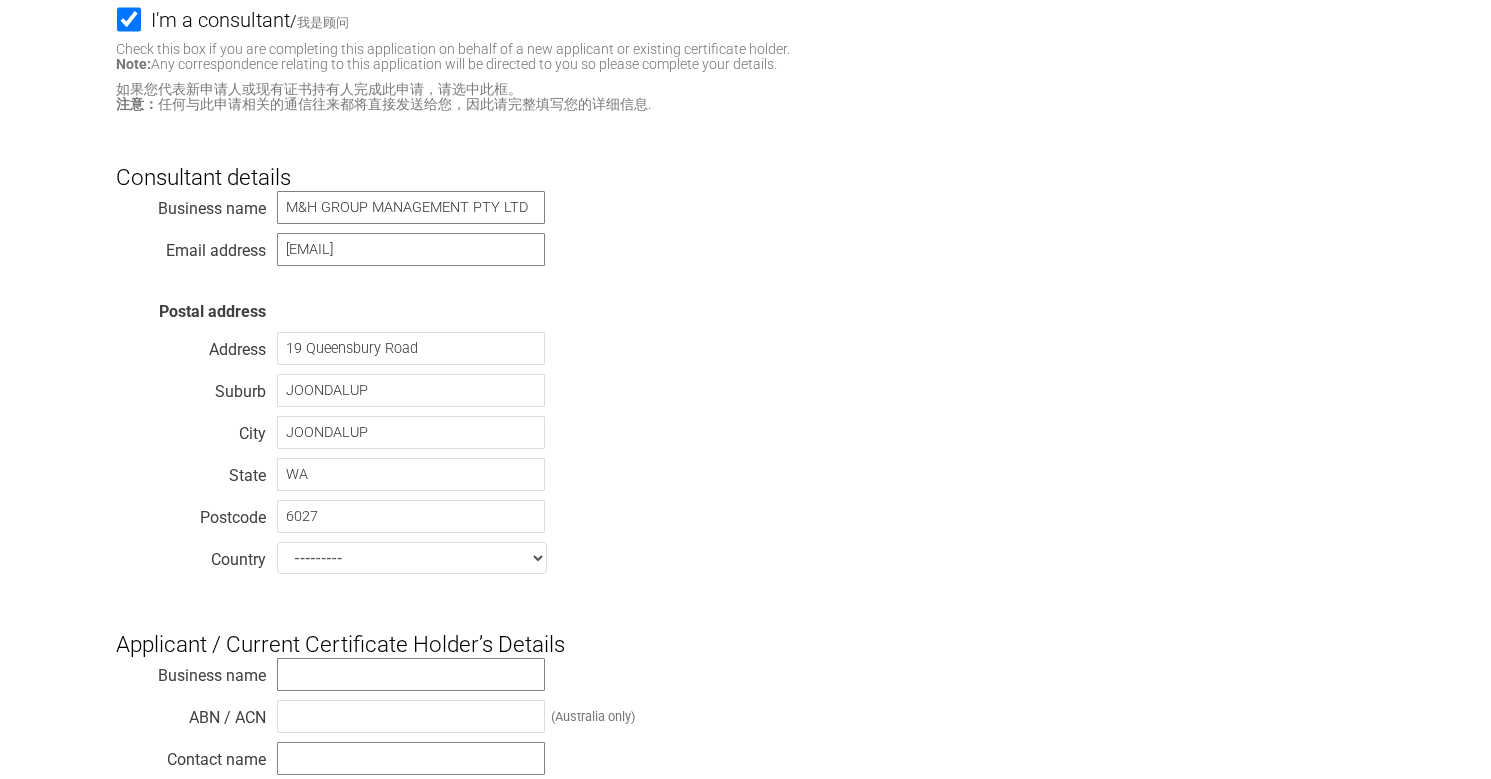 select on "Australia" 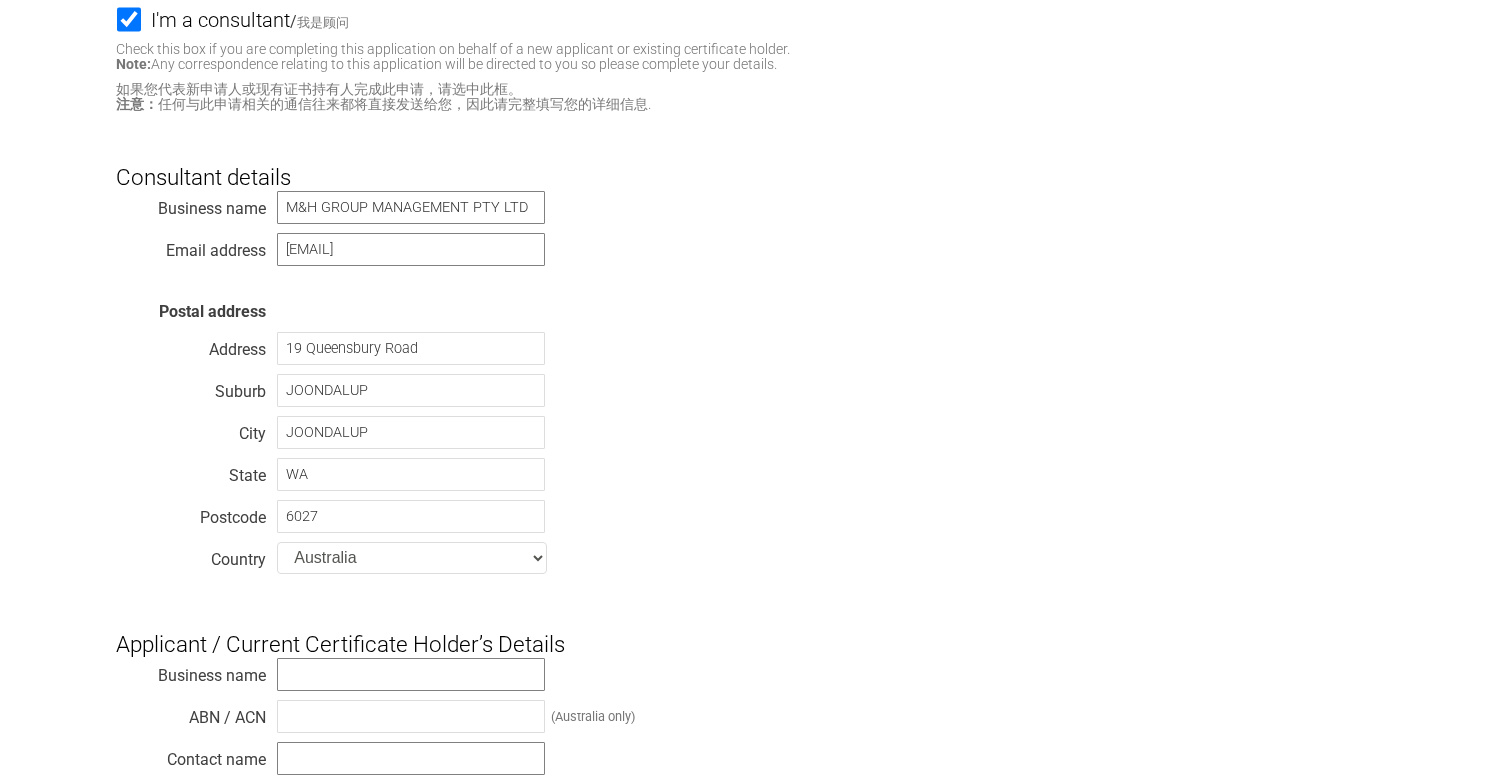 click on "Business name M&H GROUPMANAGEMENT PTY LTD
Email address [EMAIL]
Postal address
Address 19 Queensbury Road
Suburb JOONDALUP
City JOONDALUP
State WA
Postcode 6027
Country
---------
Afghanistan
Albania
Algeria
American Samoa
Andorra
Angola
Anguilla
Antarctica
Antigua and Barbuda
Argentina
Armenia
Aruba
Australia
Austria
Azerbaijan
Bahamas
Bahrain
Bangladesh
Barbados
Belarus
Belgium
Belize
Benin
Bermuda
Bhutan
Bolivia
Bosnia and Herzegovina
Botswana
Bouvet Island
Brazil
British Indian Ocean Territory
Brunei Darussalam
Bulgaria
Burkina Faso
Burundi
Cambodia
Cameroon
Canada
Cape Verde
Cayman Islands
Central African Republic
Chad
Chile
Christmas Island
Cocos (Keeling) Islands
Colombia
Comoros
Congo
Cook Islands" at bounding box center (746, 386) 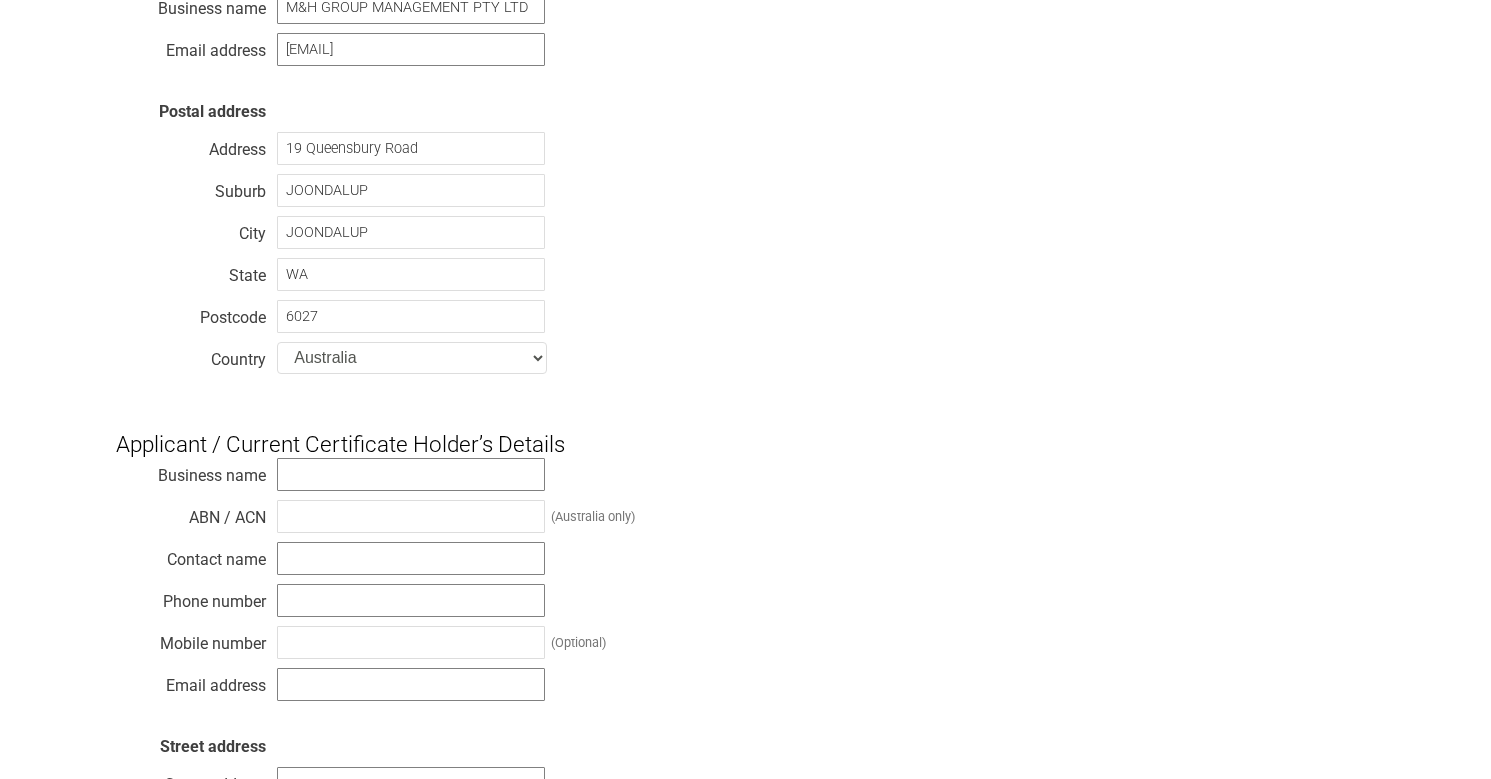 scroll, scrollTop: 600, scrollLeft: 0, axis: vertical 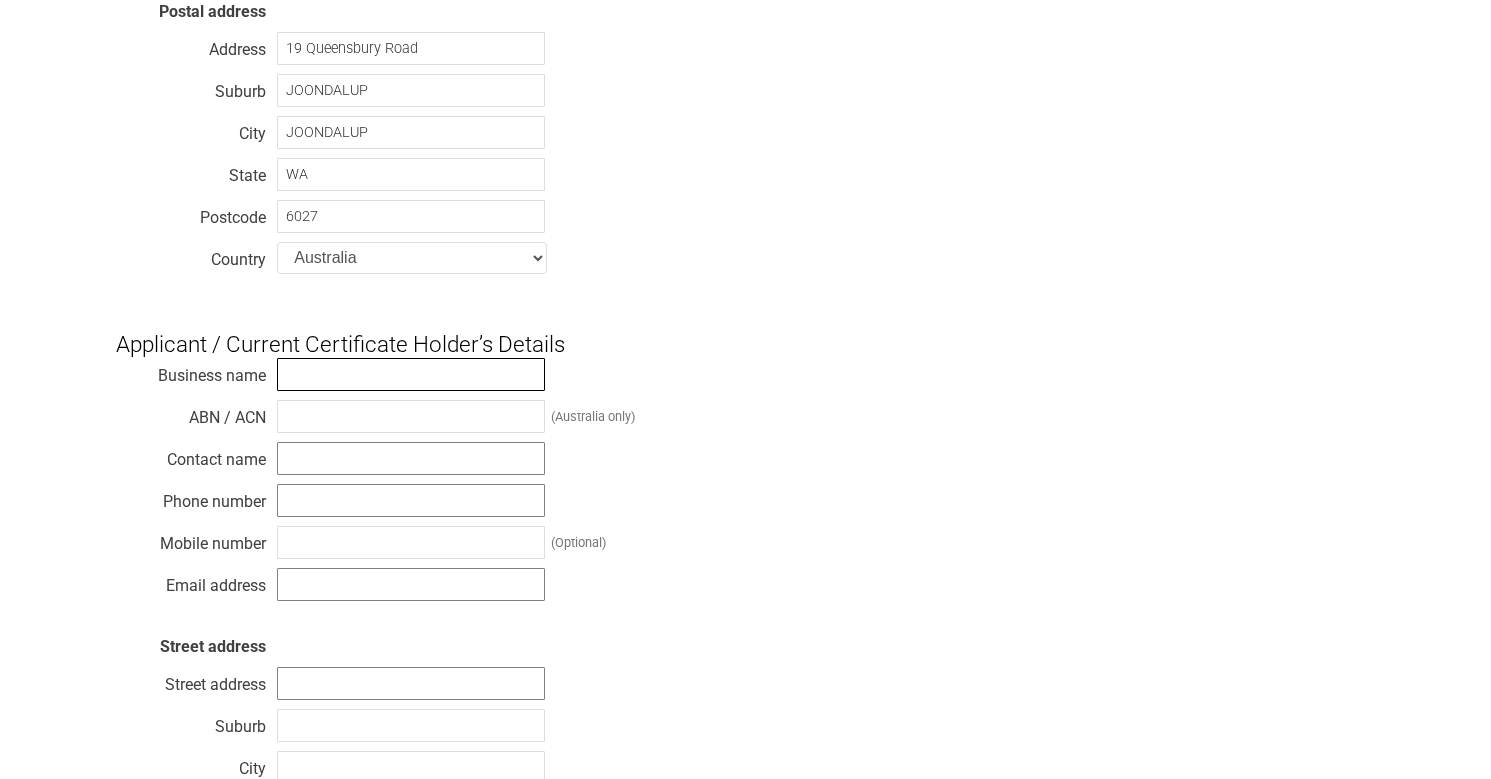 click at bounding box center (411, 374) 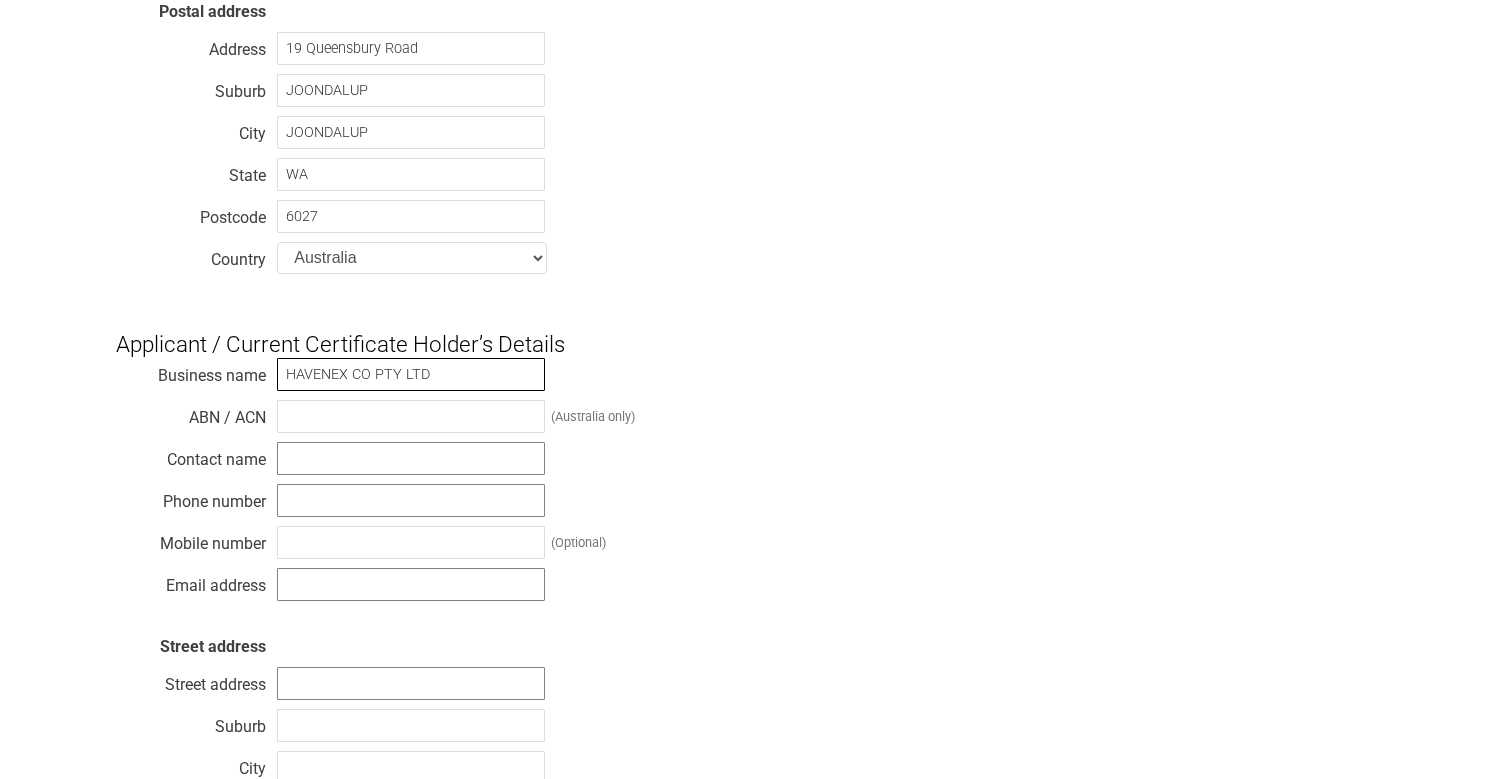 click on "HAVENEX CO PTY LTD" at bounding box center [411, 374] 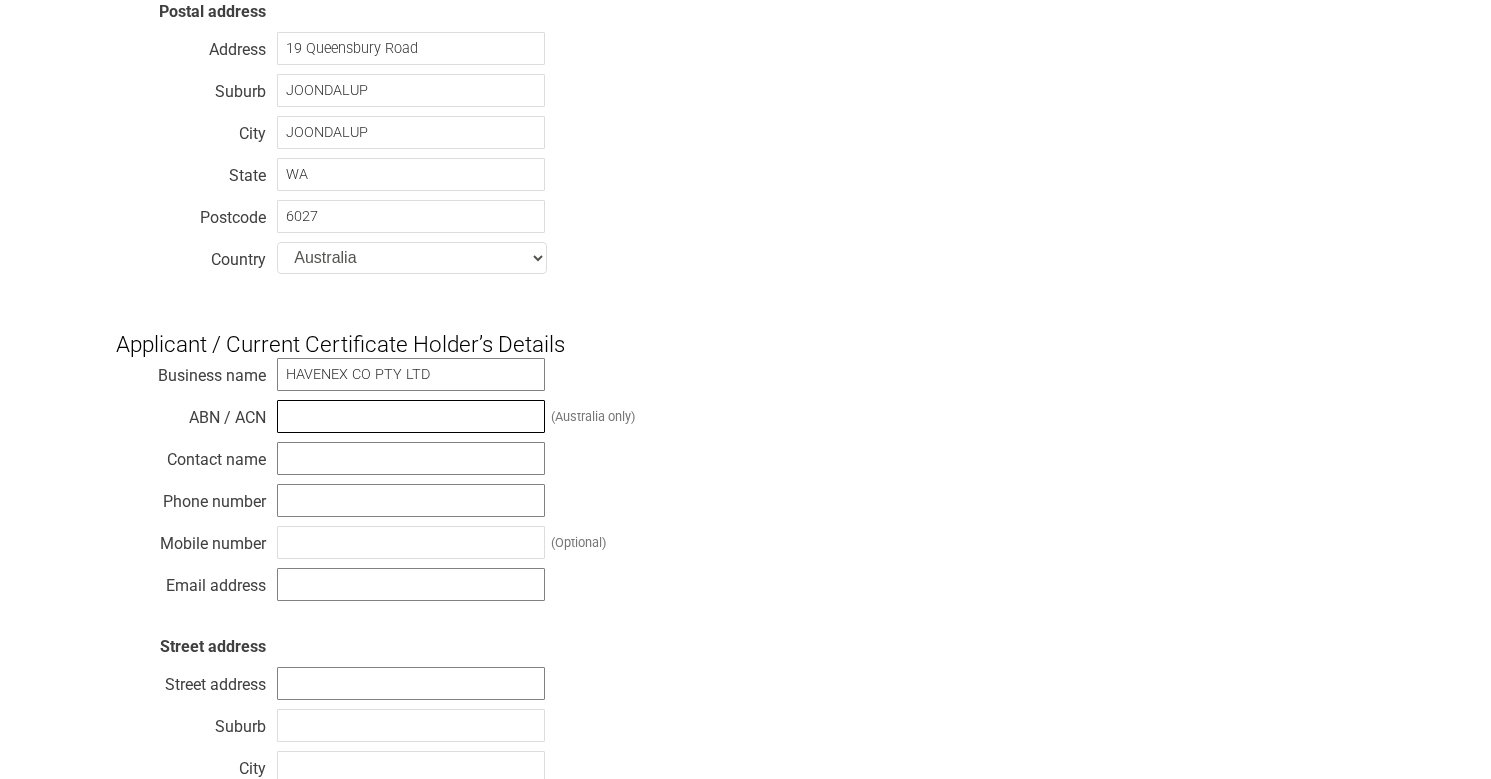 click at bounding box center [411, 416] 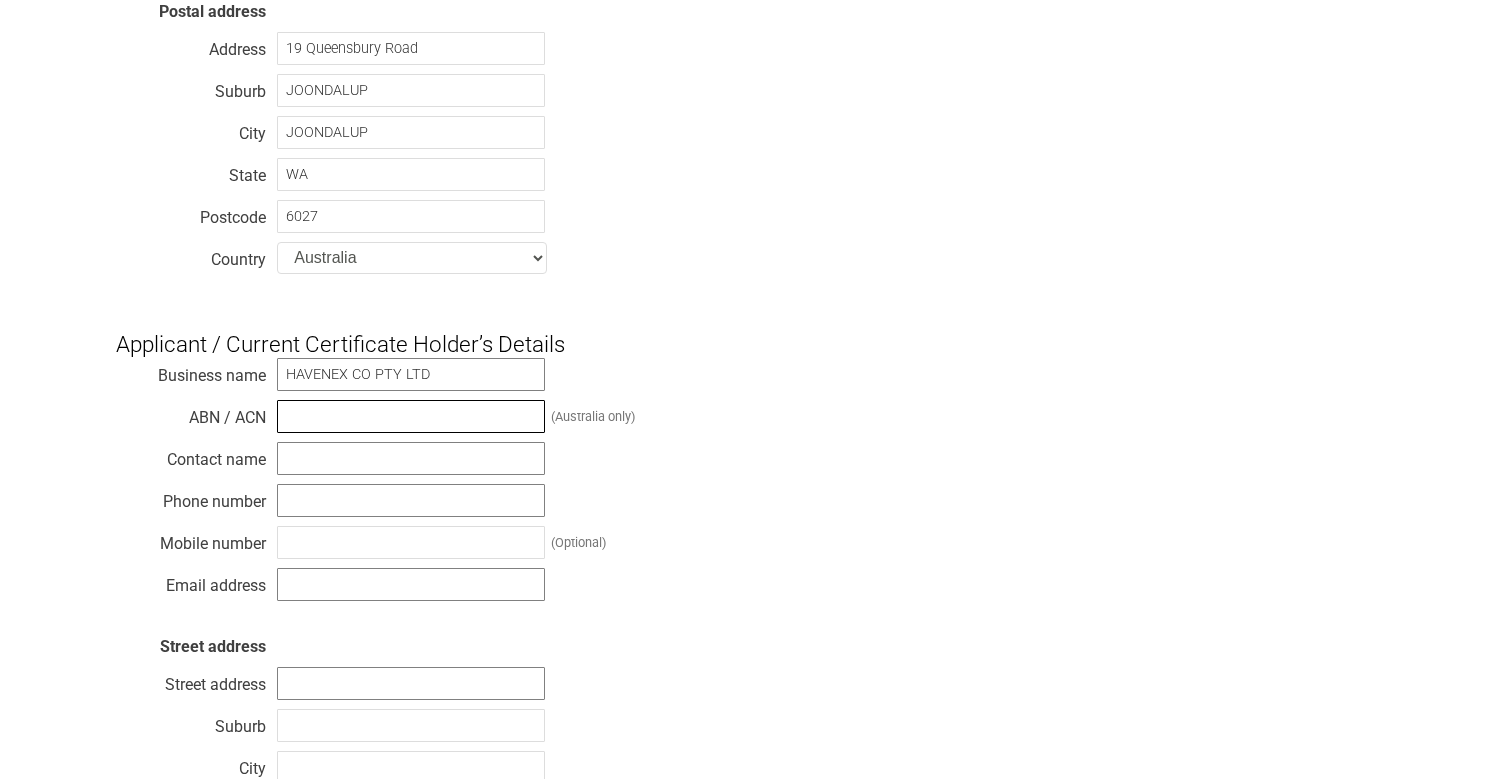 paste on "46 687 969 179" 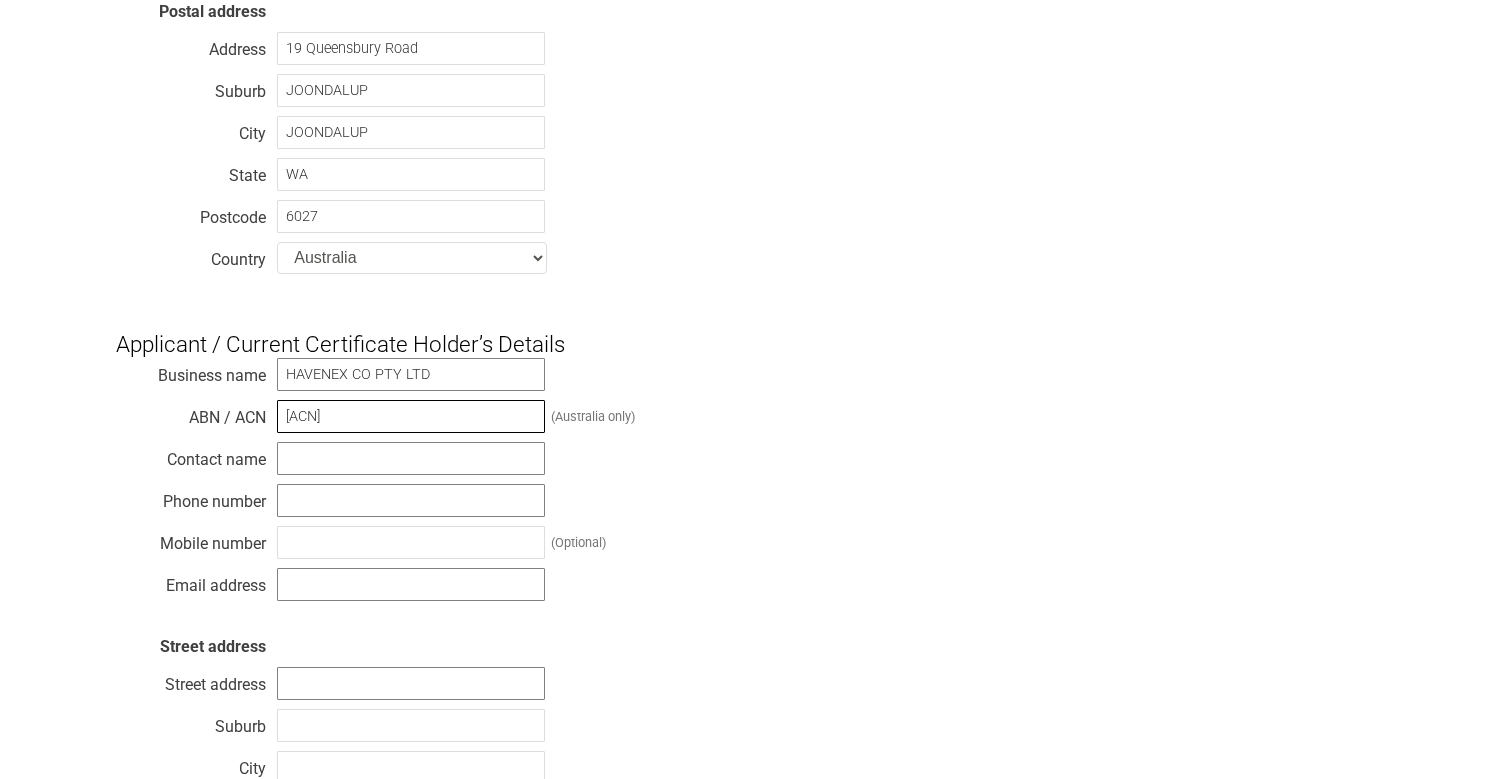 click on "46 687 969 179" at bounding box center (411, 416) 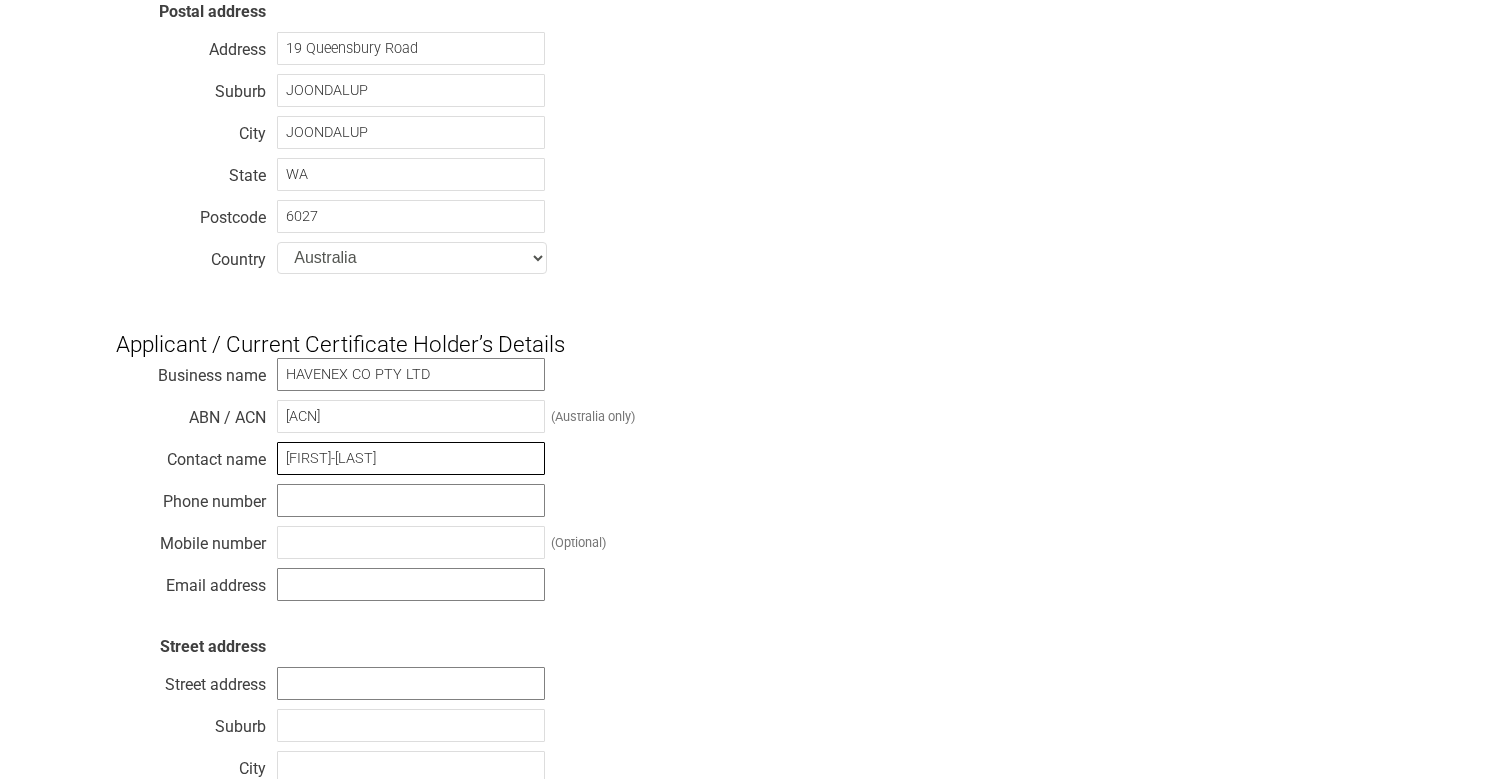 type on "[FIRST] [LAST]" 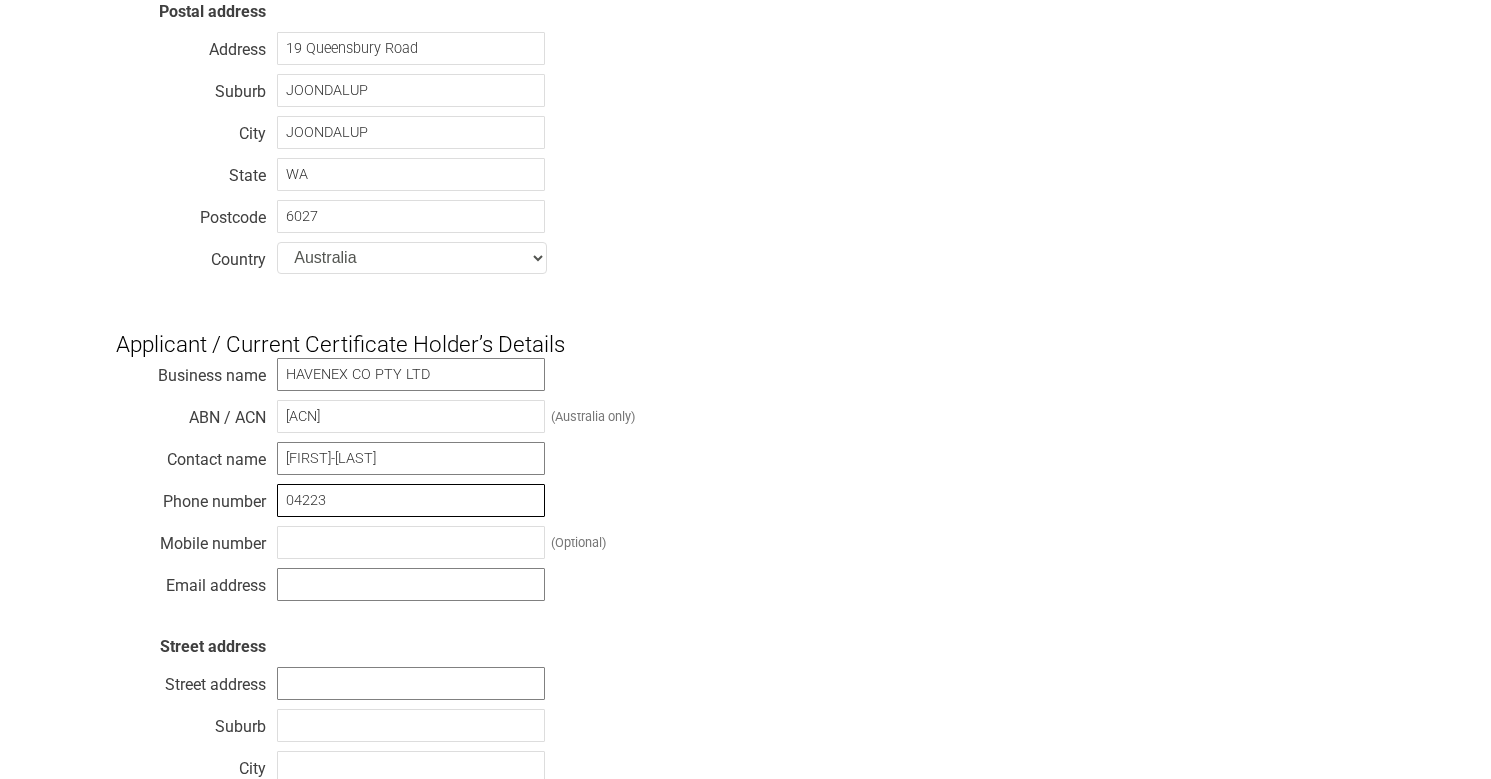 type on "[PHONE]" 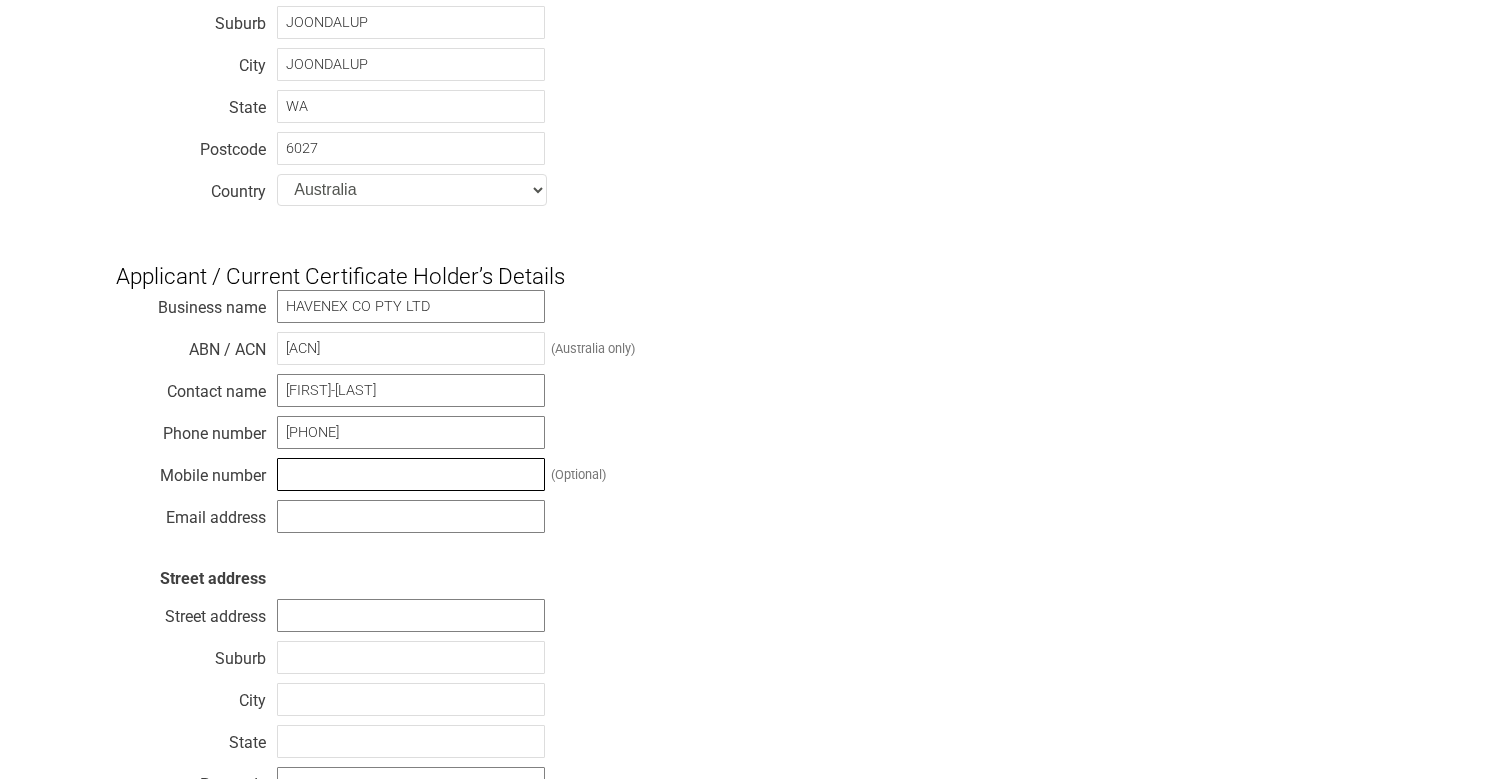 scroll, scrollTop: 700, scrollLeft: 0, axis: vertical 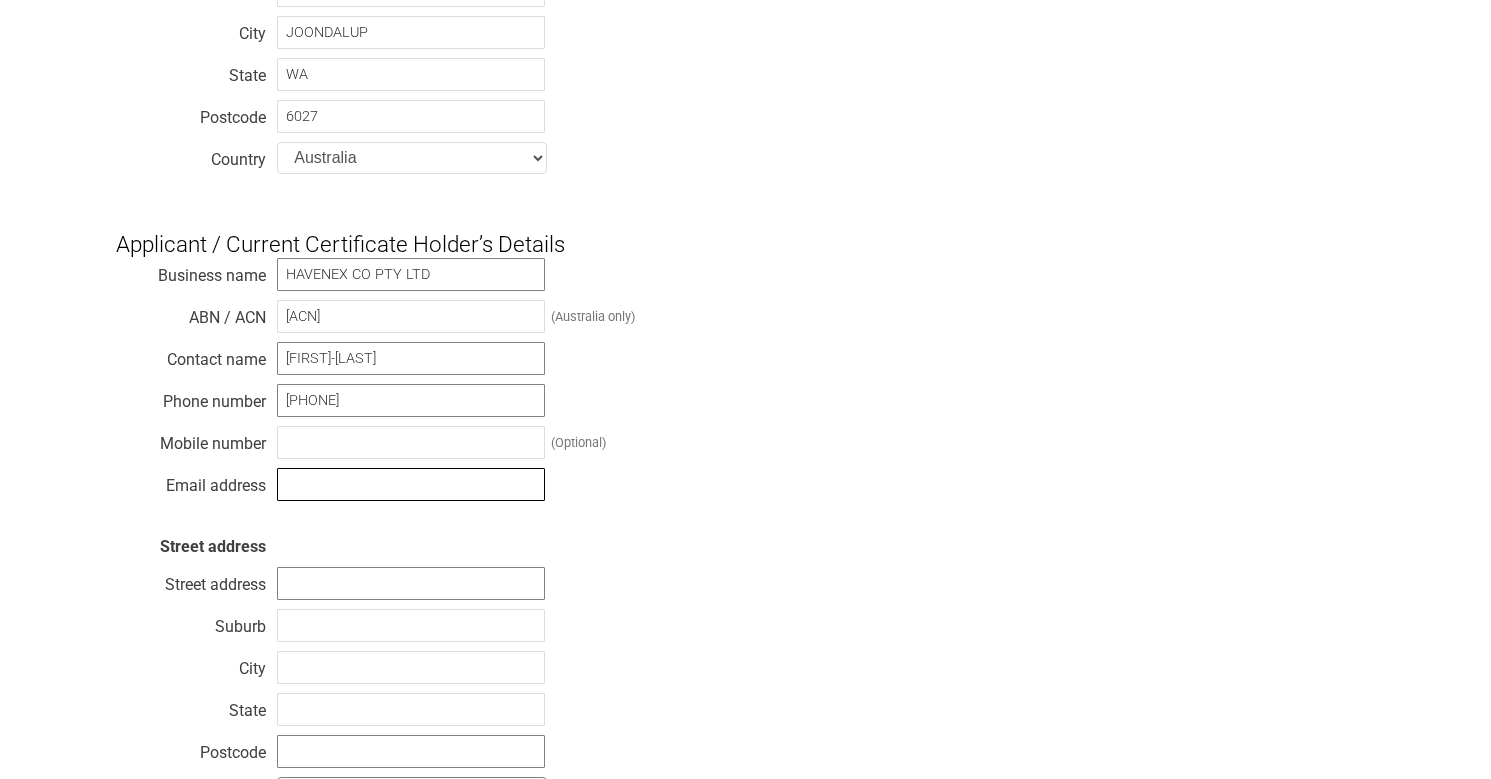 click at bounding box center (411, 484) 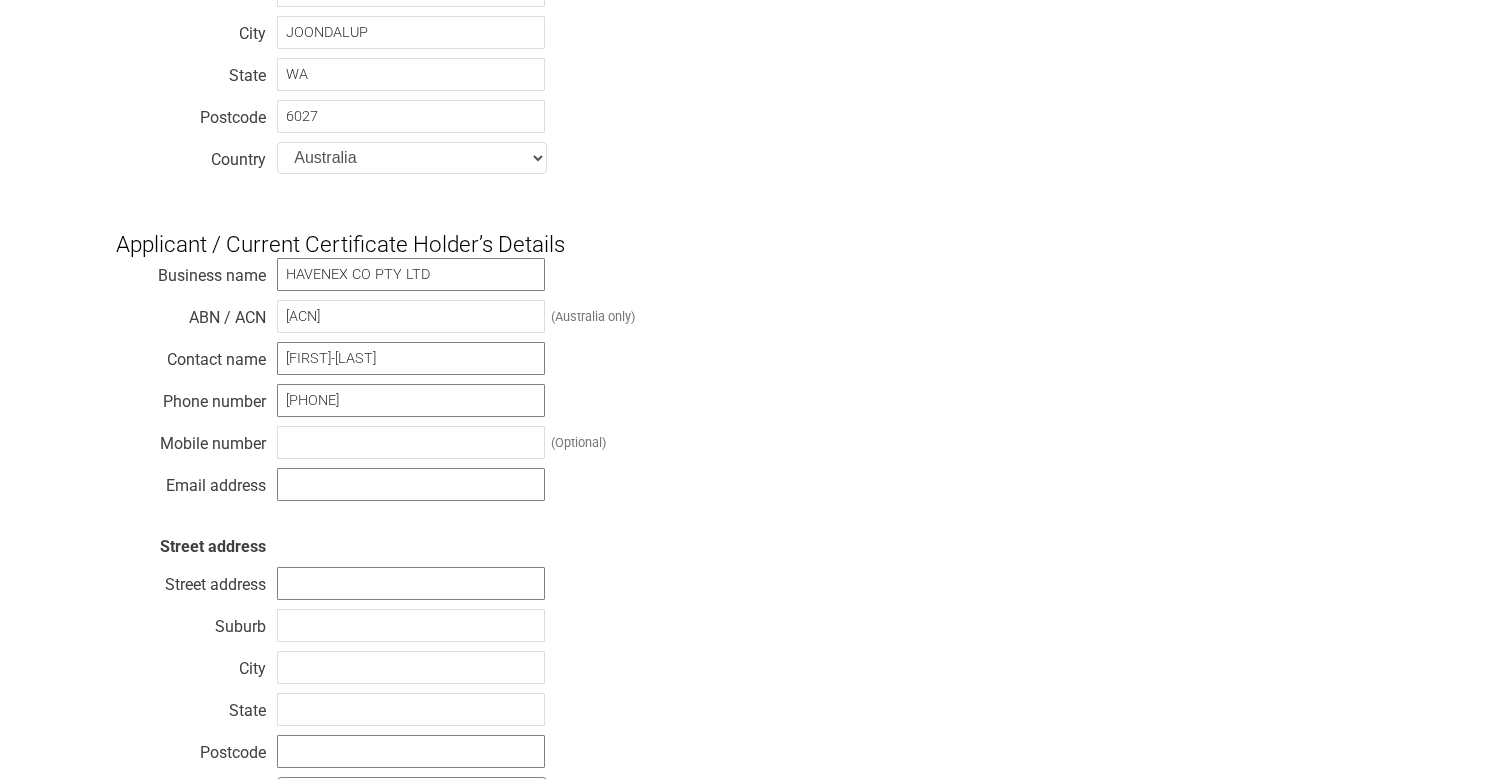 click on "Business name HAVENEX CO PTY LTD
ABN / ACN 46687969179 (Australia only)
Contact name Ming-Chi Huang
Phone number 0422386344
Mobile number (Optional)
Email address
Street address
Street address
Suburb
City
State
Postcode
Country
---------
Afghanistan
Albania
Algeria
American Samoa
Andorra
Angola
Anguilla
Antarctica
Antigua and Barbuda
Argentina
Armenia
Aruba
Australia
Austria
Azerbaijan
Bahamas
Bahrain
Bangladesh
Barbados
Belarus
Belgium
Belize
Benin
Bermuda
Bhutan
Bolivia
Bosnia and Herzegovina
Botswana
Bouvet Island
Brazil
British Indian Ocean Territory
Brunei Darussalam
Bulgaria
Burkina Faso
Burundi
Cambodia
Cameroon
Canada
Cape Verde
Cayman Islands
Central African Republic
Chad
Chile
Christmas Island
Colombia" at bounding box center [746, 537] 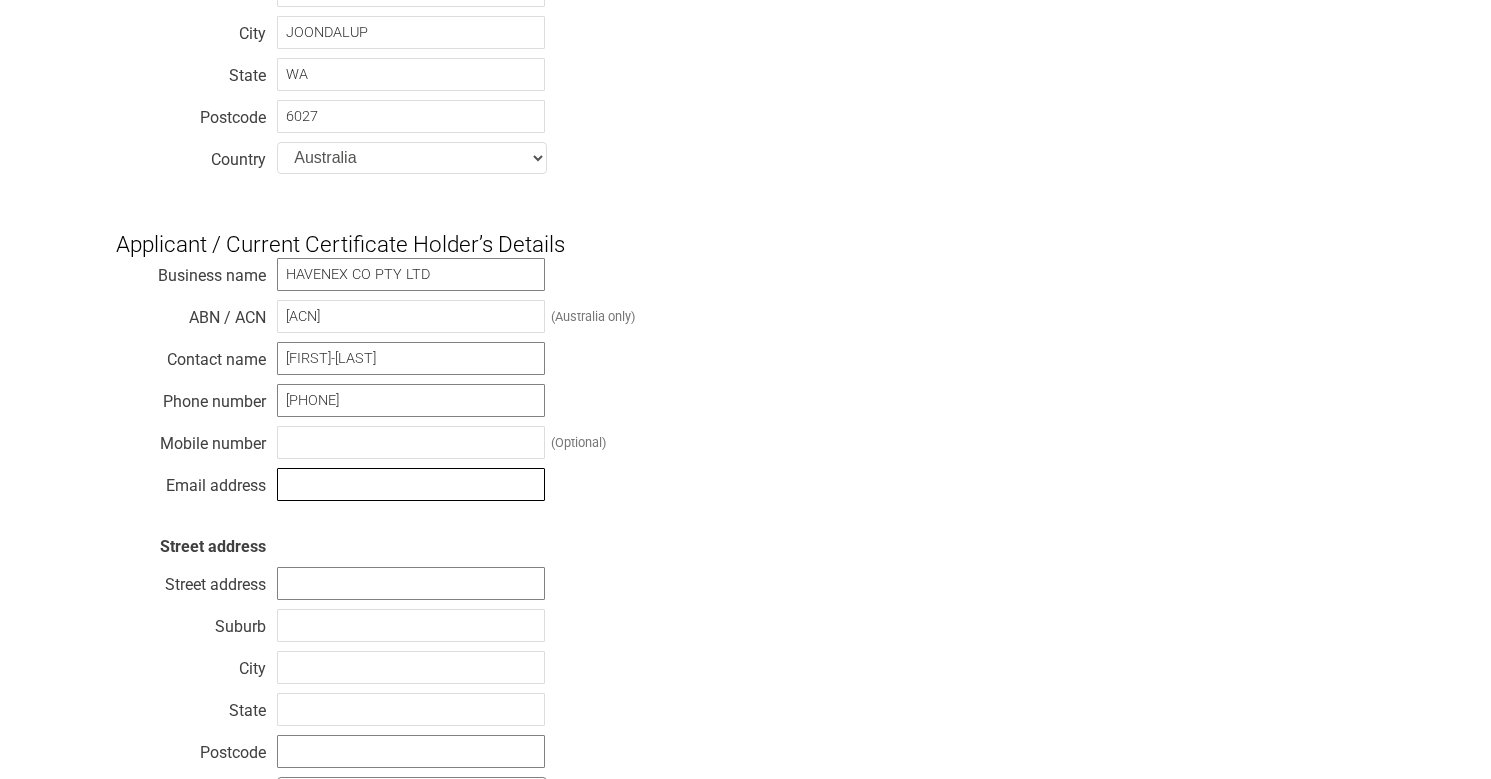 click at bounding box center [411, 484] 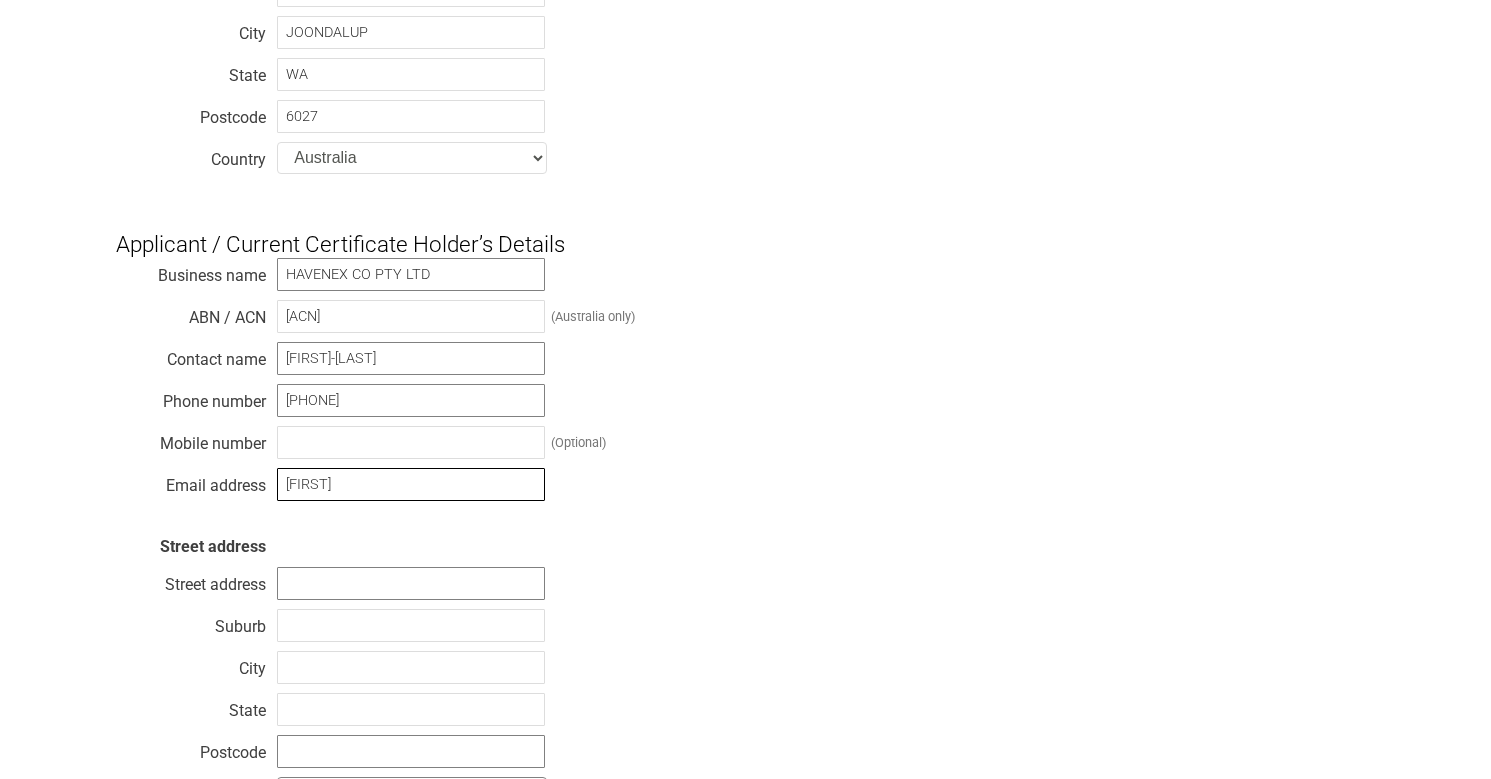 type on "[EMAIL]" 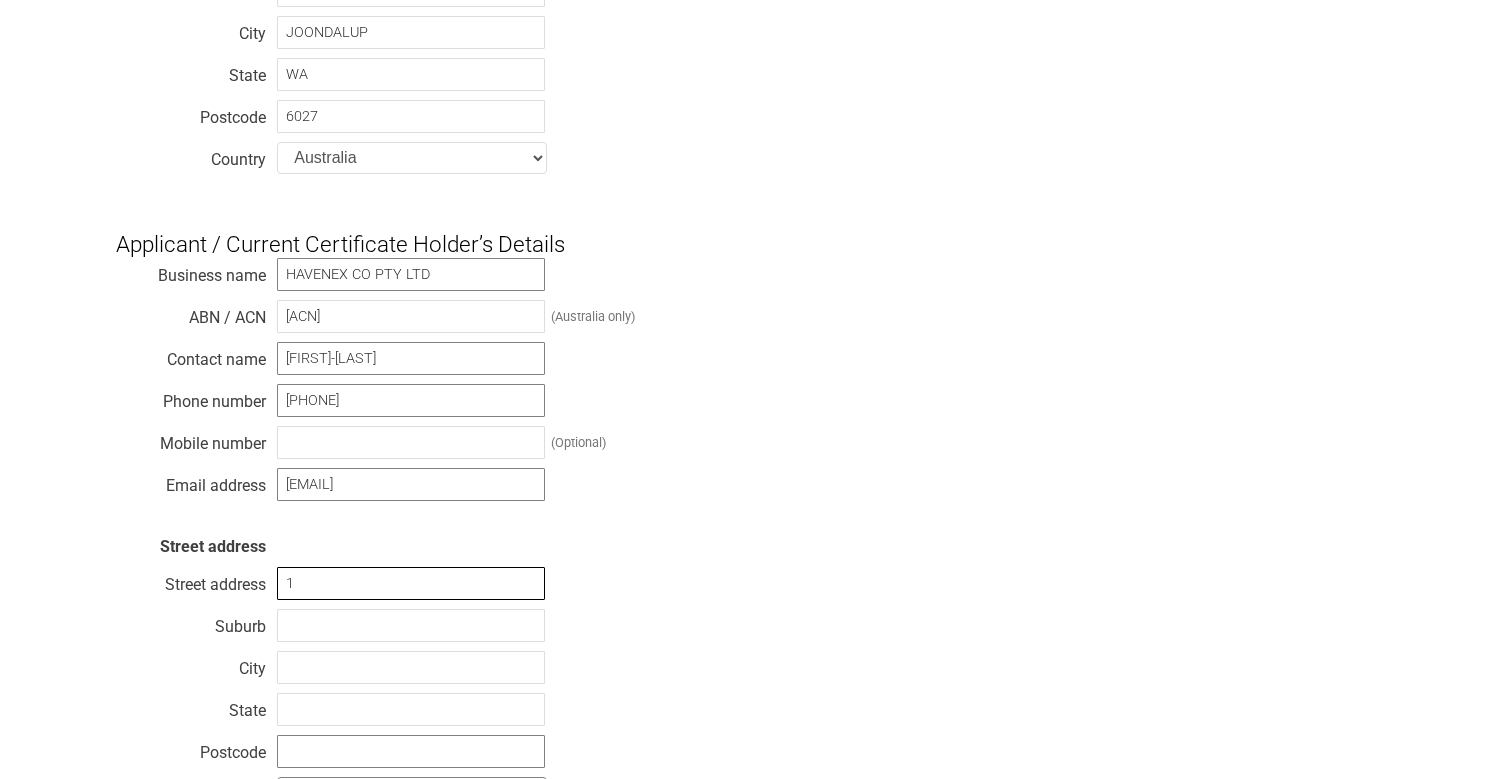 type on "19 Queensbury Road" 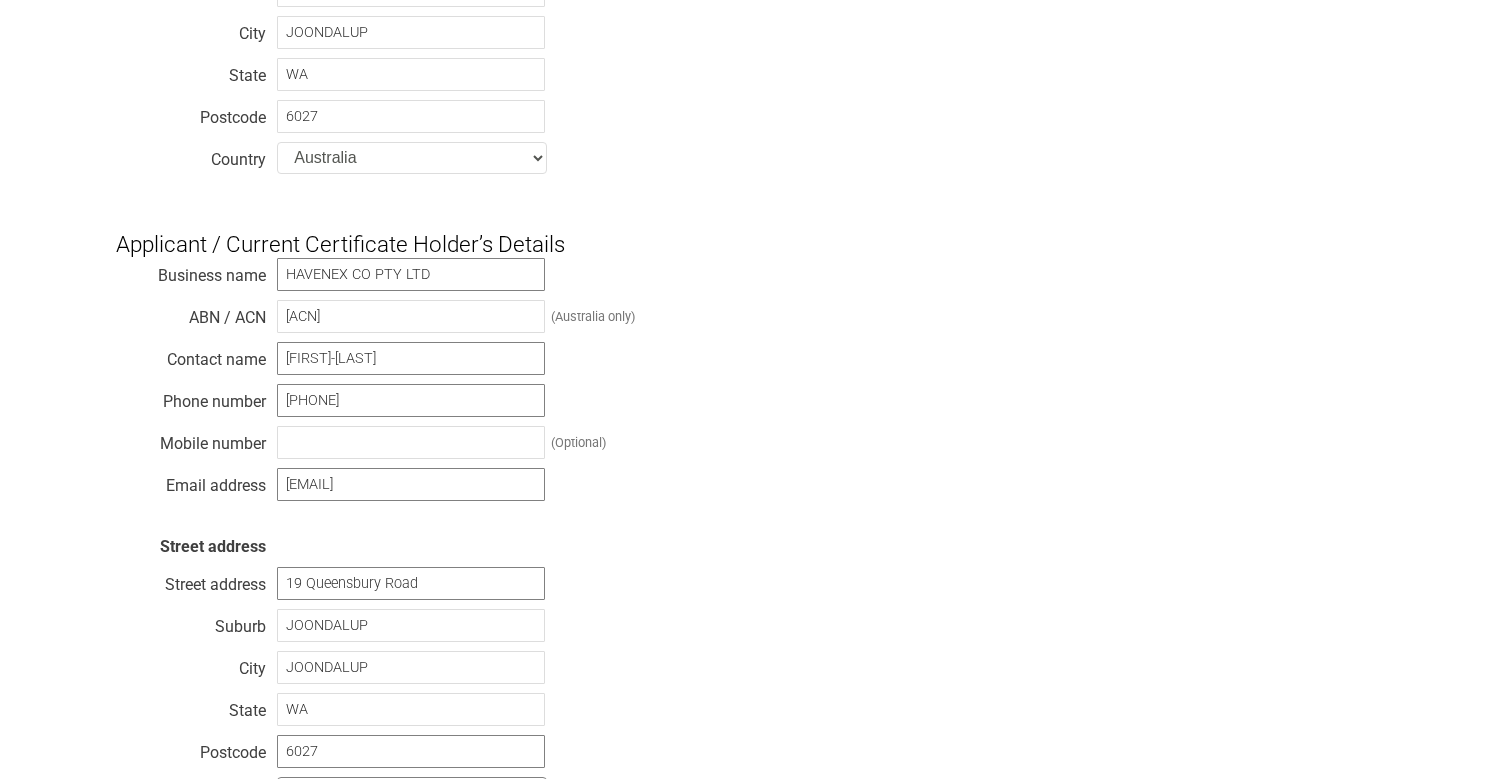 select on "Australia" 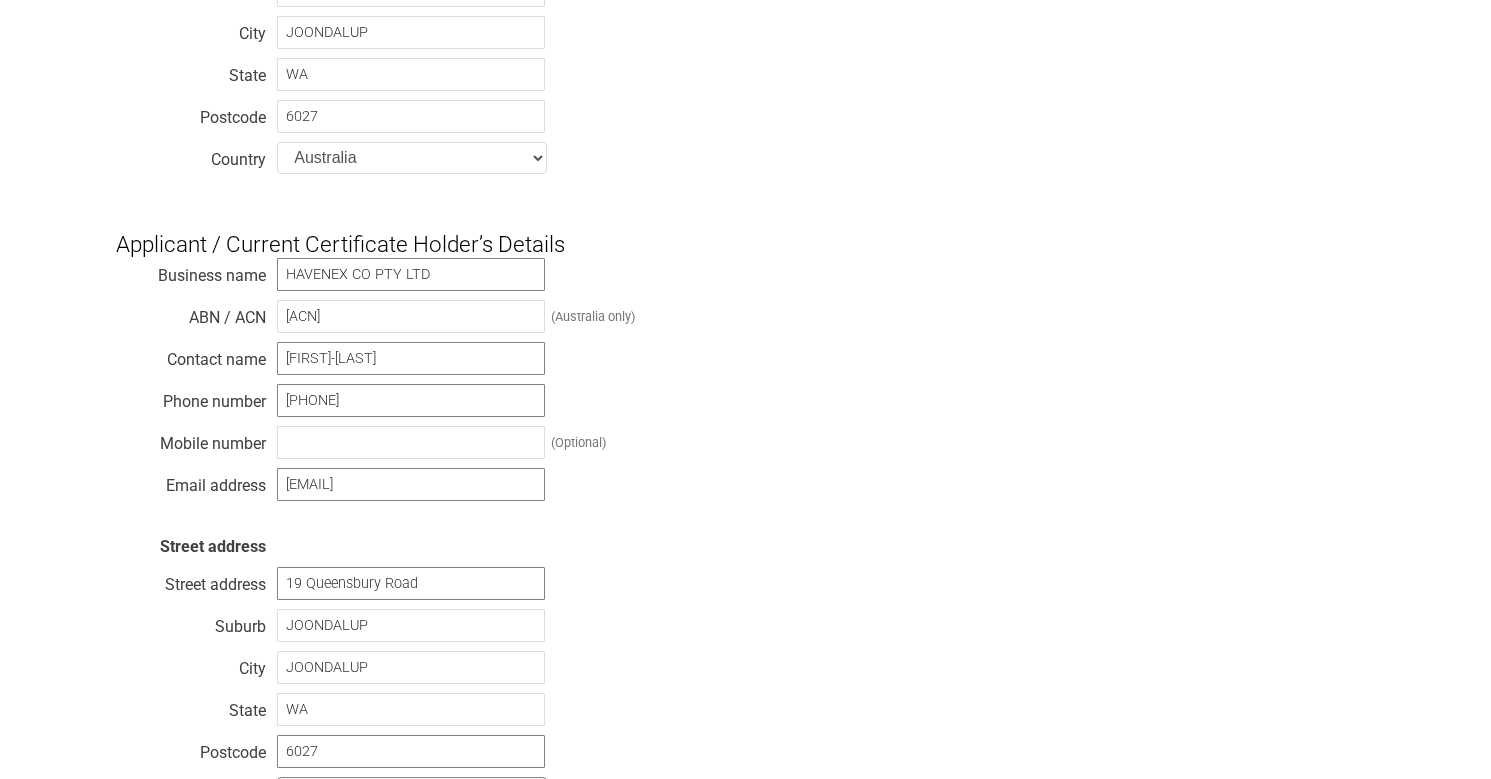 click on "Business name HAVENEX CO PTY LTD
ABN / ACN 46687969179 (Australia only)
Contact name Ming-Chi Huang
Phone number 0422386344
Mobile number (Optional)
Email address owner@havenex.com.au
Street address
Street address 19 Queensbury Road
Suburb JOONDALUP
City JOONDALUP
State WA
Postcode 6027
Country
---------
Afghanistan
Albania
Algeria
American Samoa
Andorra
Angola
Anguilla
Antarctica
Antigua and Barbuda
Argentina
Armenia
Aruba
Australia
Austria
Azerbaijan
Bahamas
Bahrain
Bangladesh
Barbados
Belarus
Belgium
Belize
Benin
Bermuda
Bhutan
Bolivia
Bosnia and Herzegovina
Botswana
Bouvet Island
Brazil
British Indian Ocean Territory
Brunei Darussalam
Bulgaria
Burkina Faso
Burundi
Cambodia
Cameroon
Canada
Cape Verde
Cayman Islands
Central African Republic" at bounding box center (746, 537) 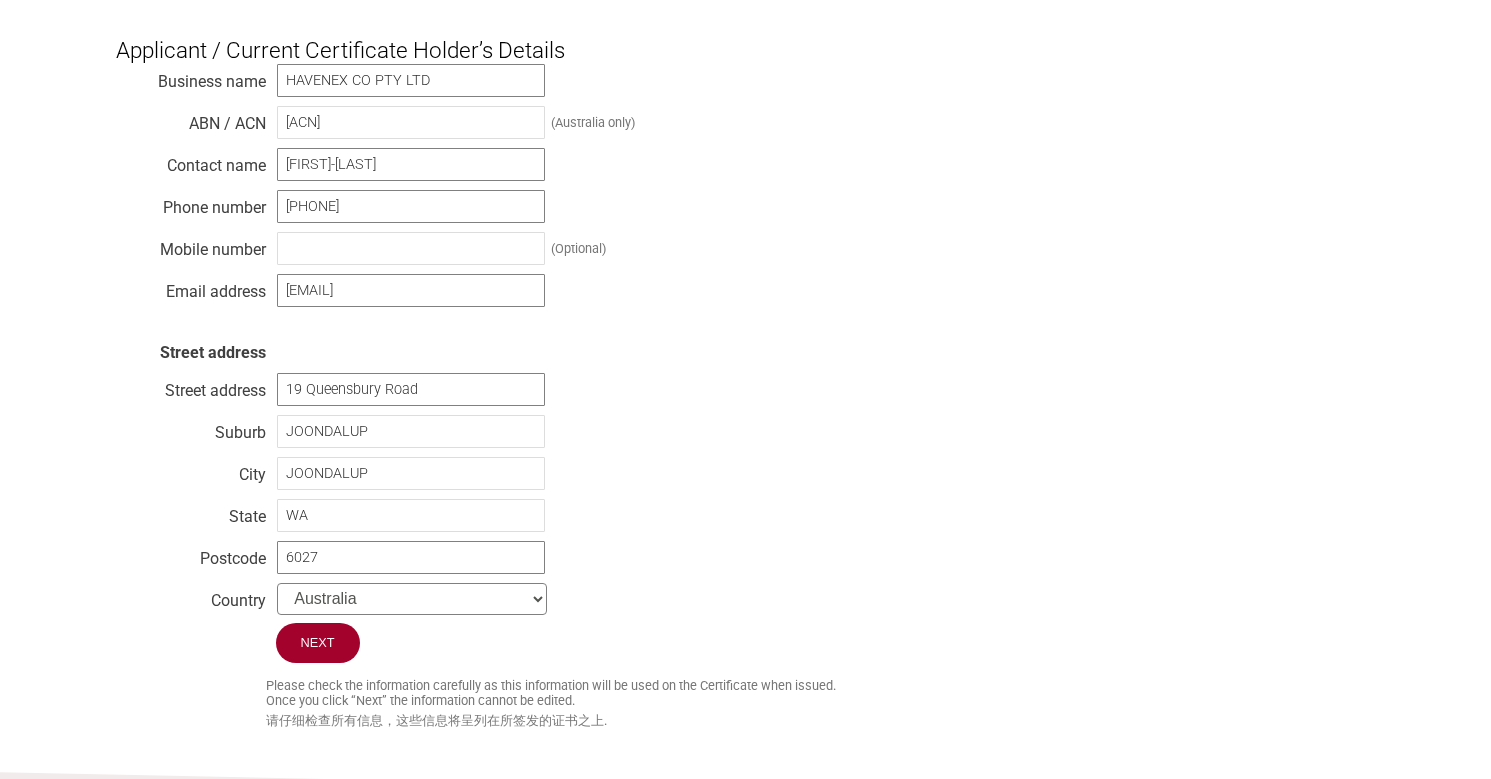 scroll, scrollTop: 1100, scrollLeft: 0, axis: vertical 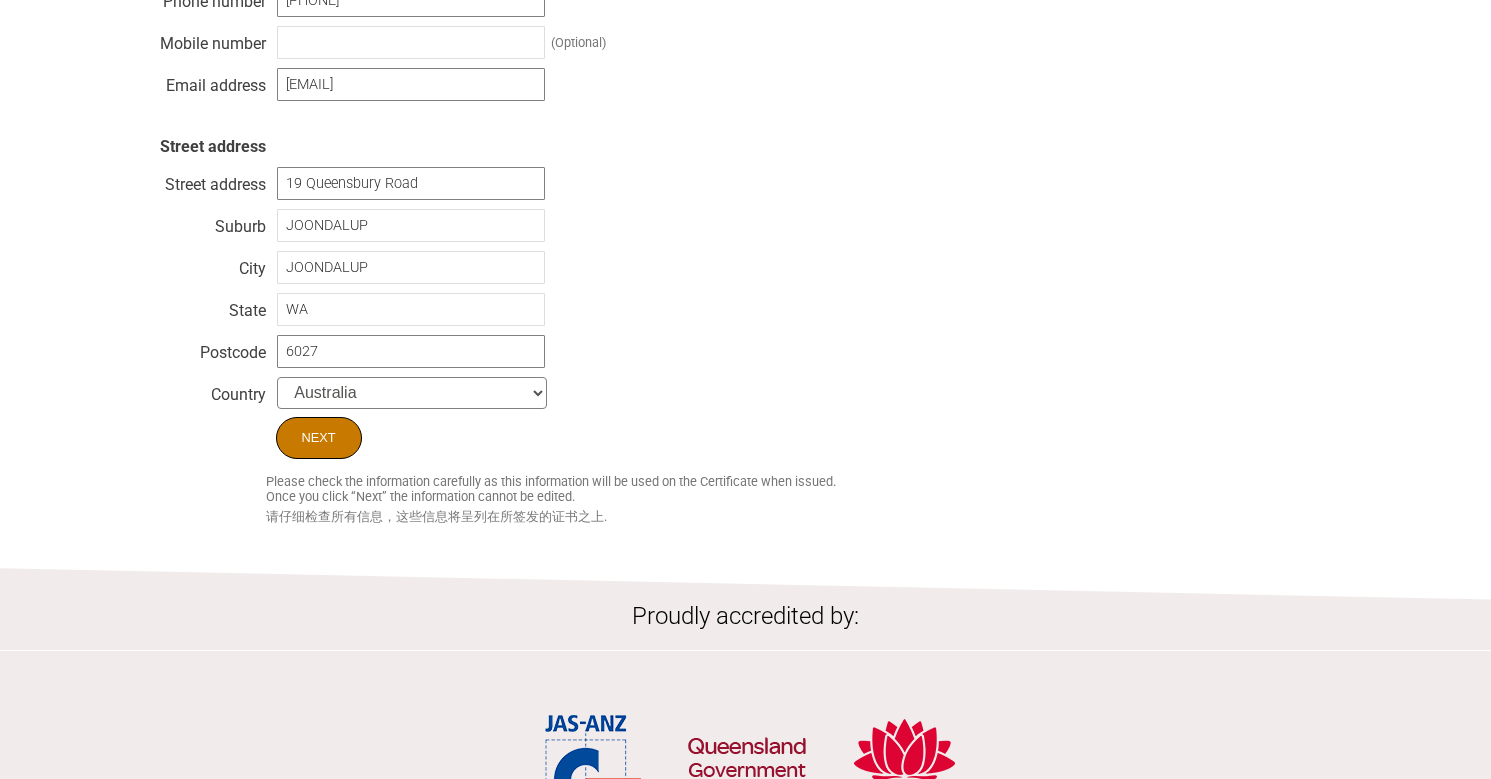 click on "Next" at bounding box center (319, 438) 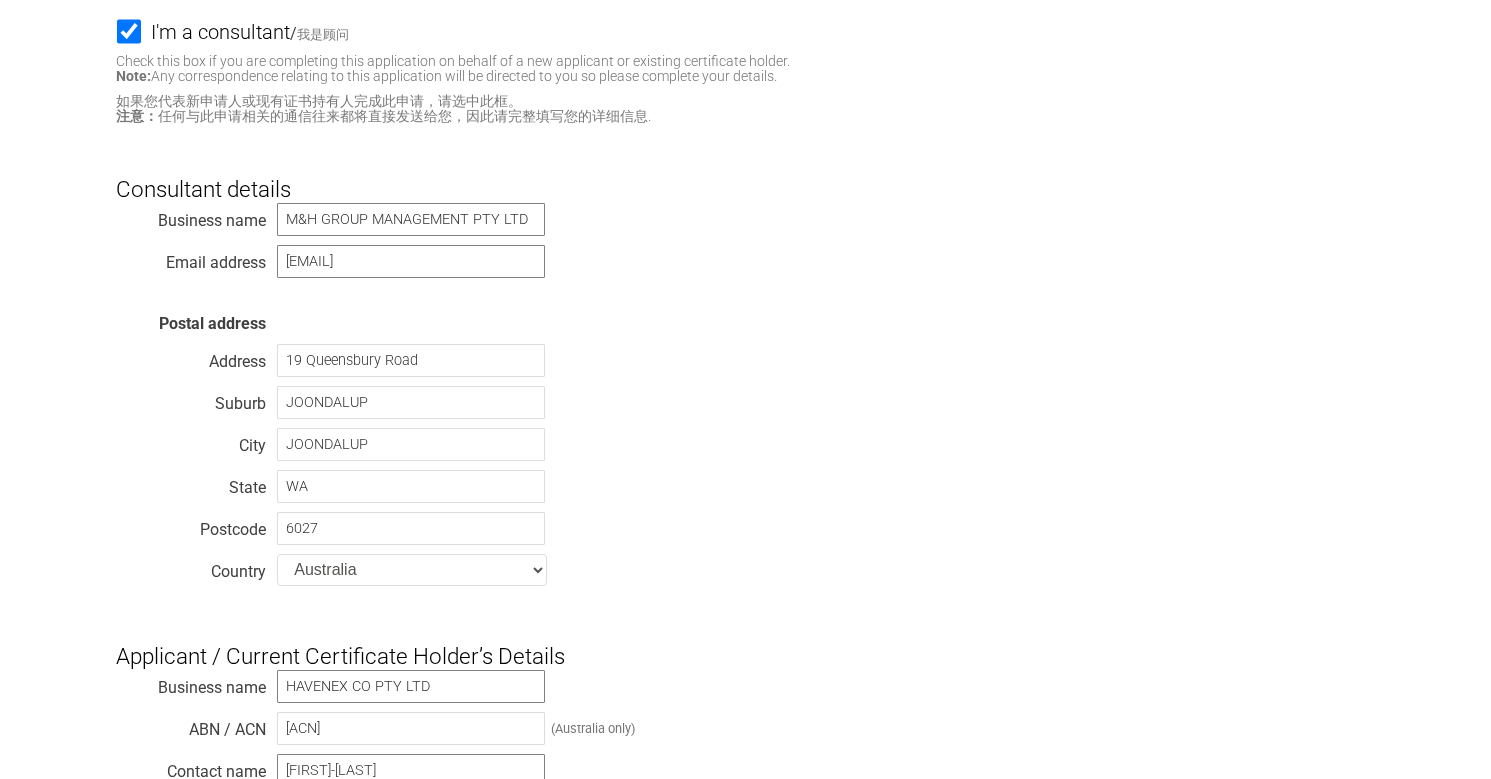 scroll, scrollTop: 0, scrollLeft: 0, axis: both 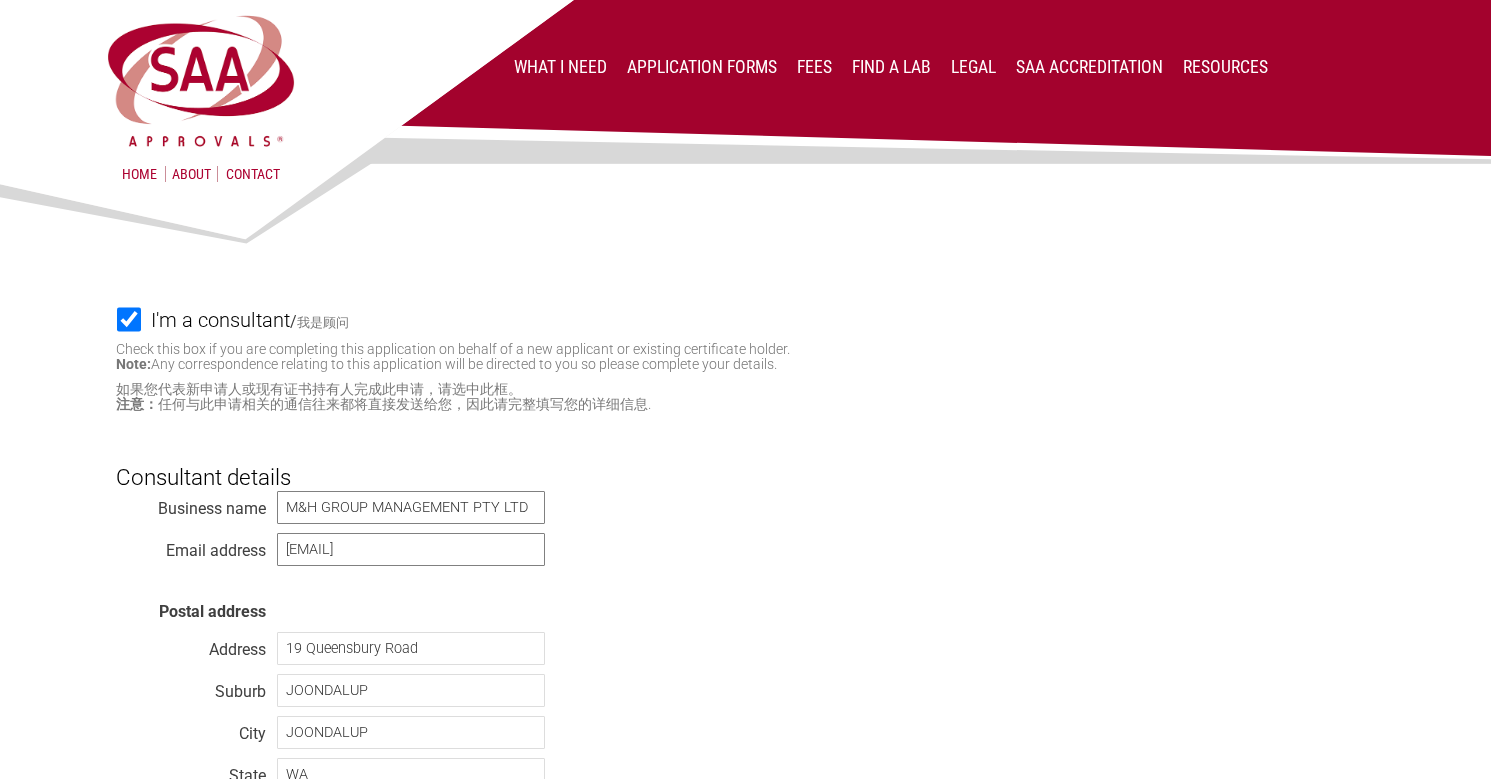 click on "I'm a consultant" at bounding box center [220, 320] 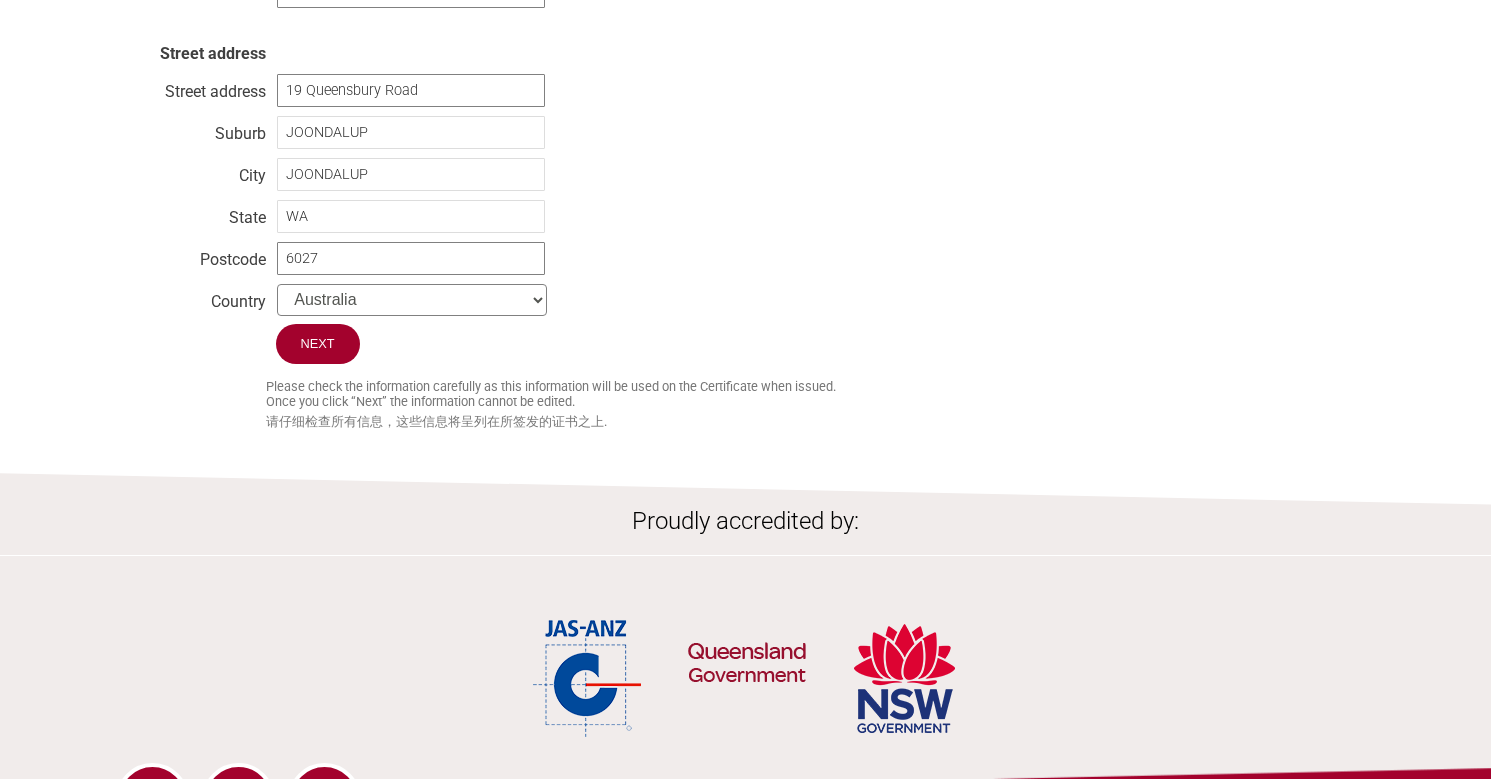 scroll, scrollTop: 800, scrollLeft: 0, axis: vertical 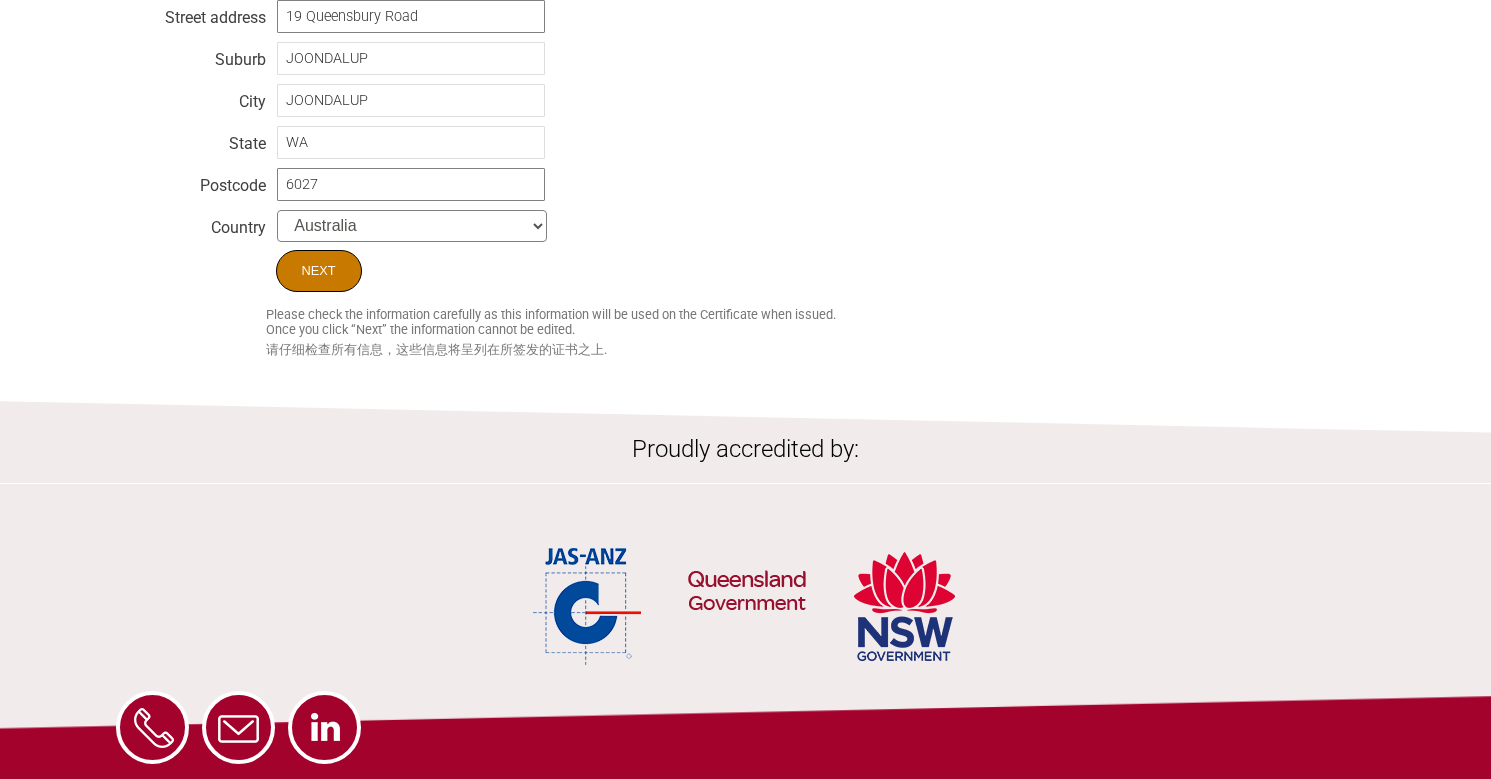 click on "Next" at bounding box center (319, 271) 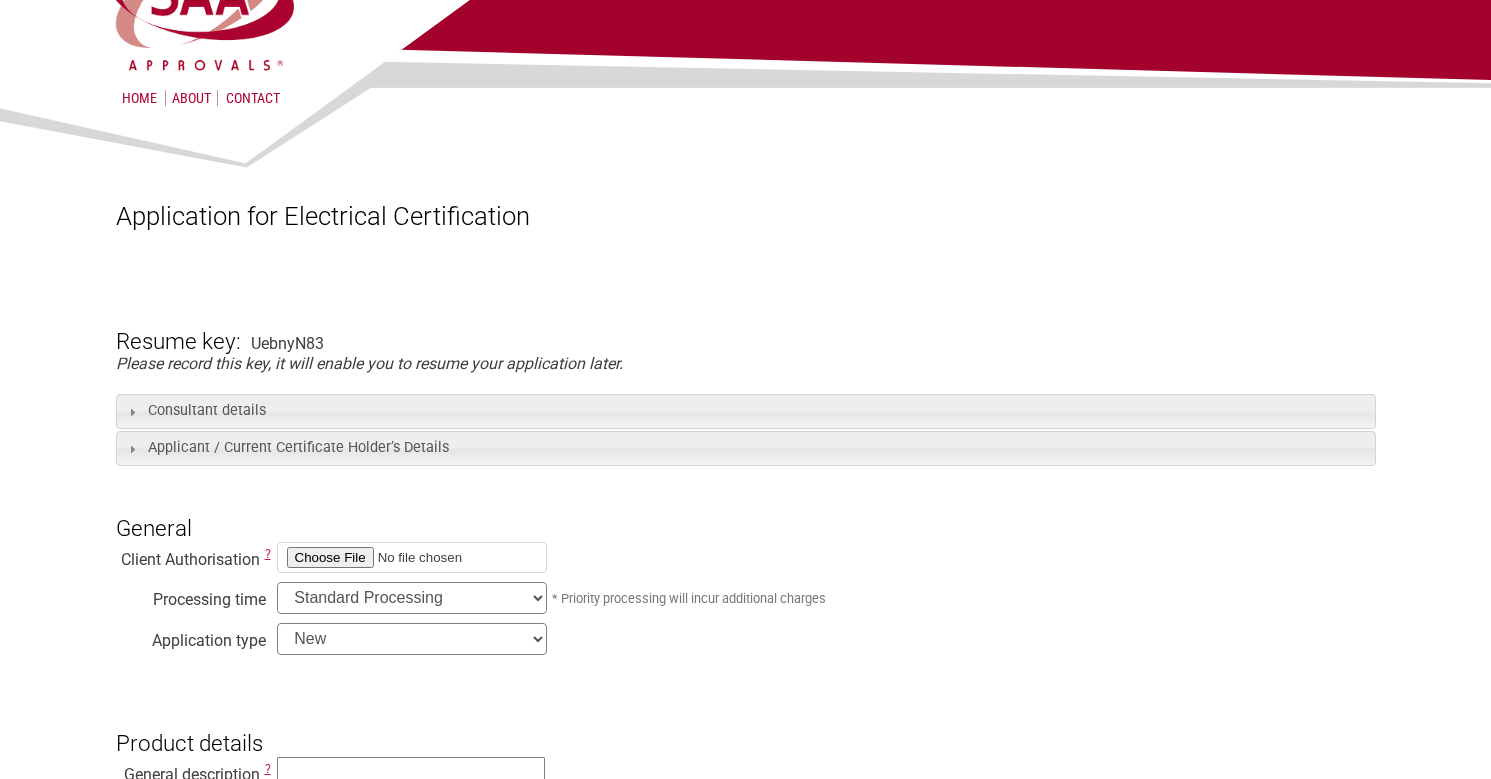 scroll, scrollTop: 200, scrollLeft: 0, axis: vertical 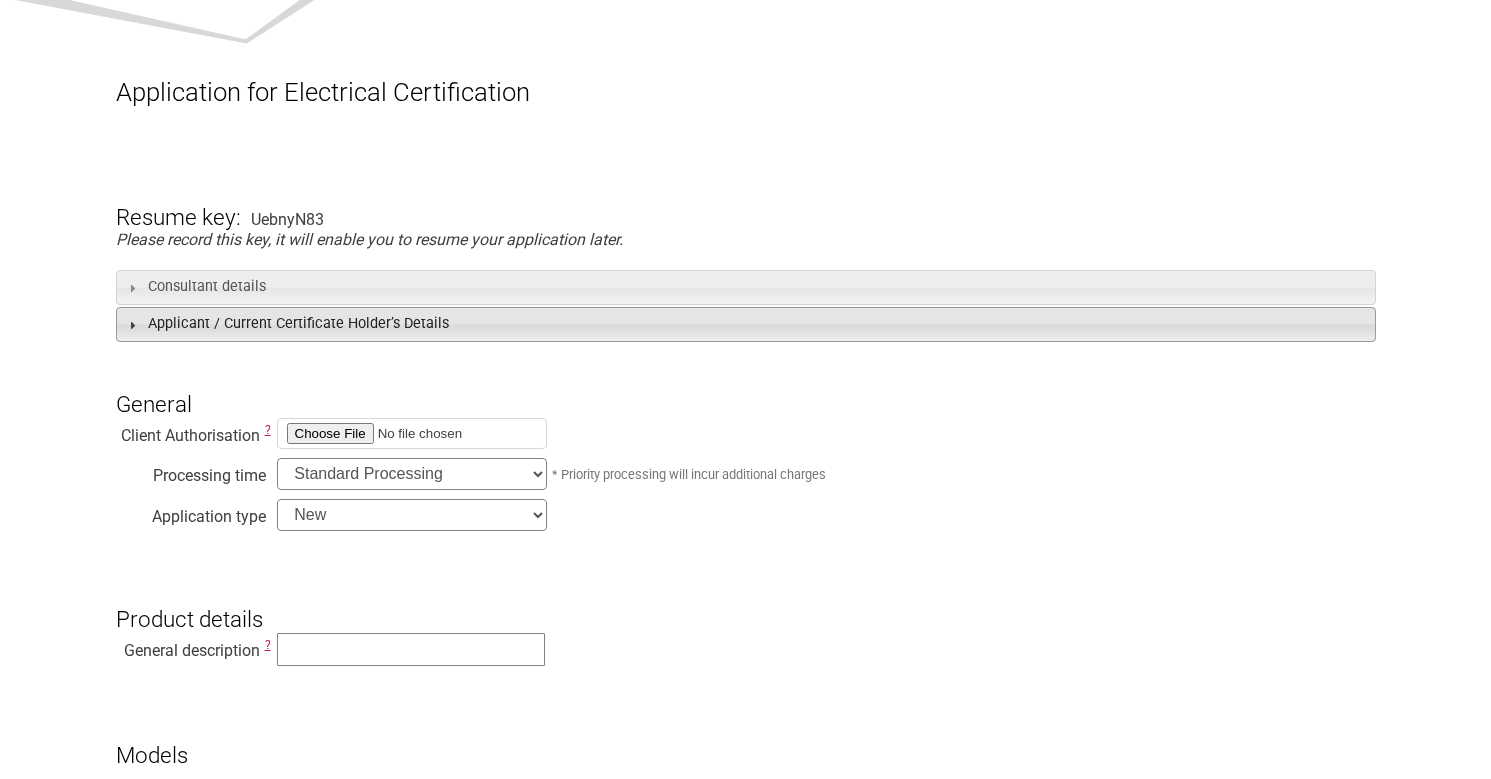 click on "Applicant / Current Certificate Holder’s Details" at bounding box center [746, 324] 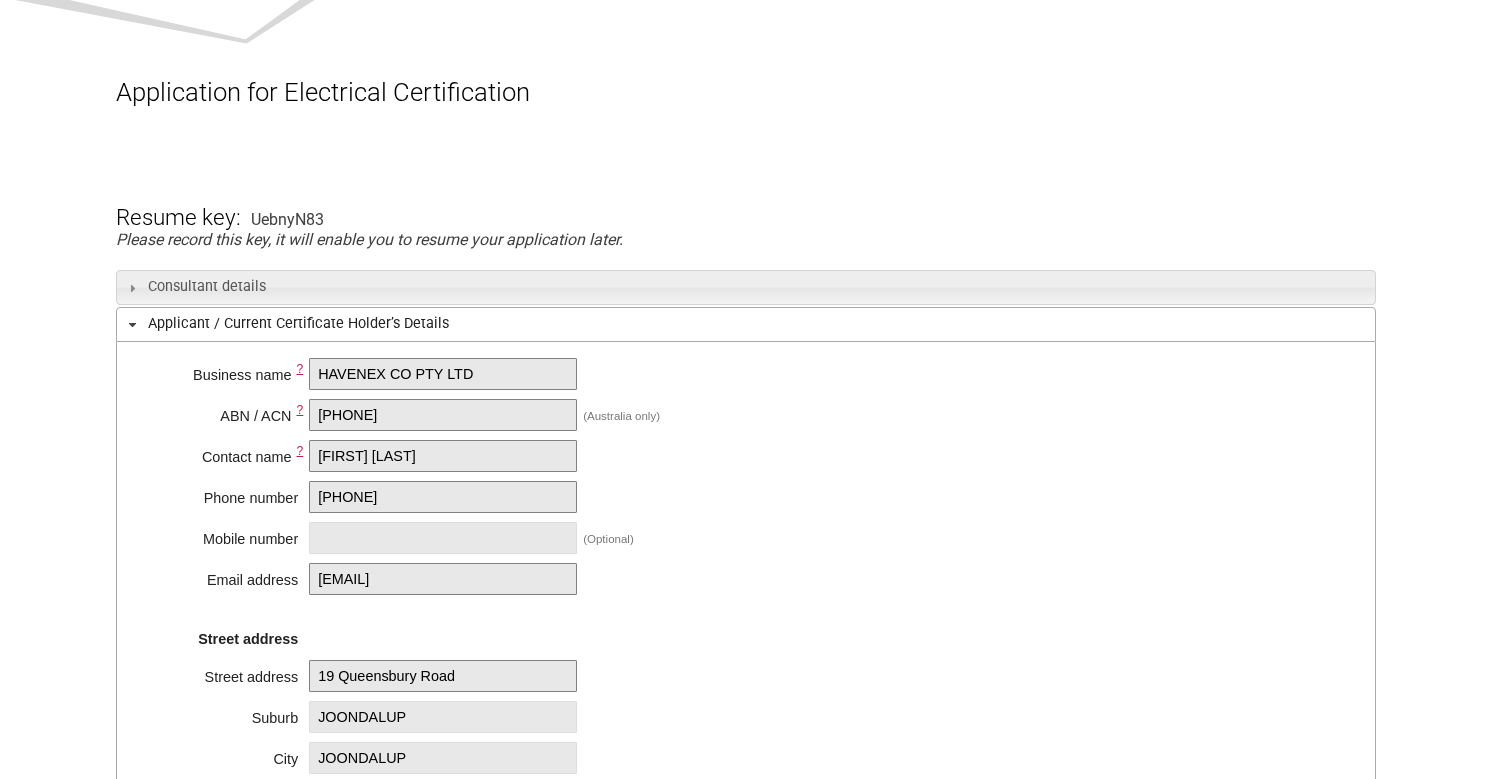 click on "Applicant / Current Certificate Holder’s Details" at bounding box center (746, 324) 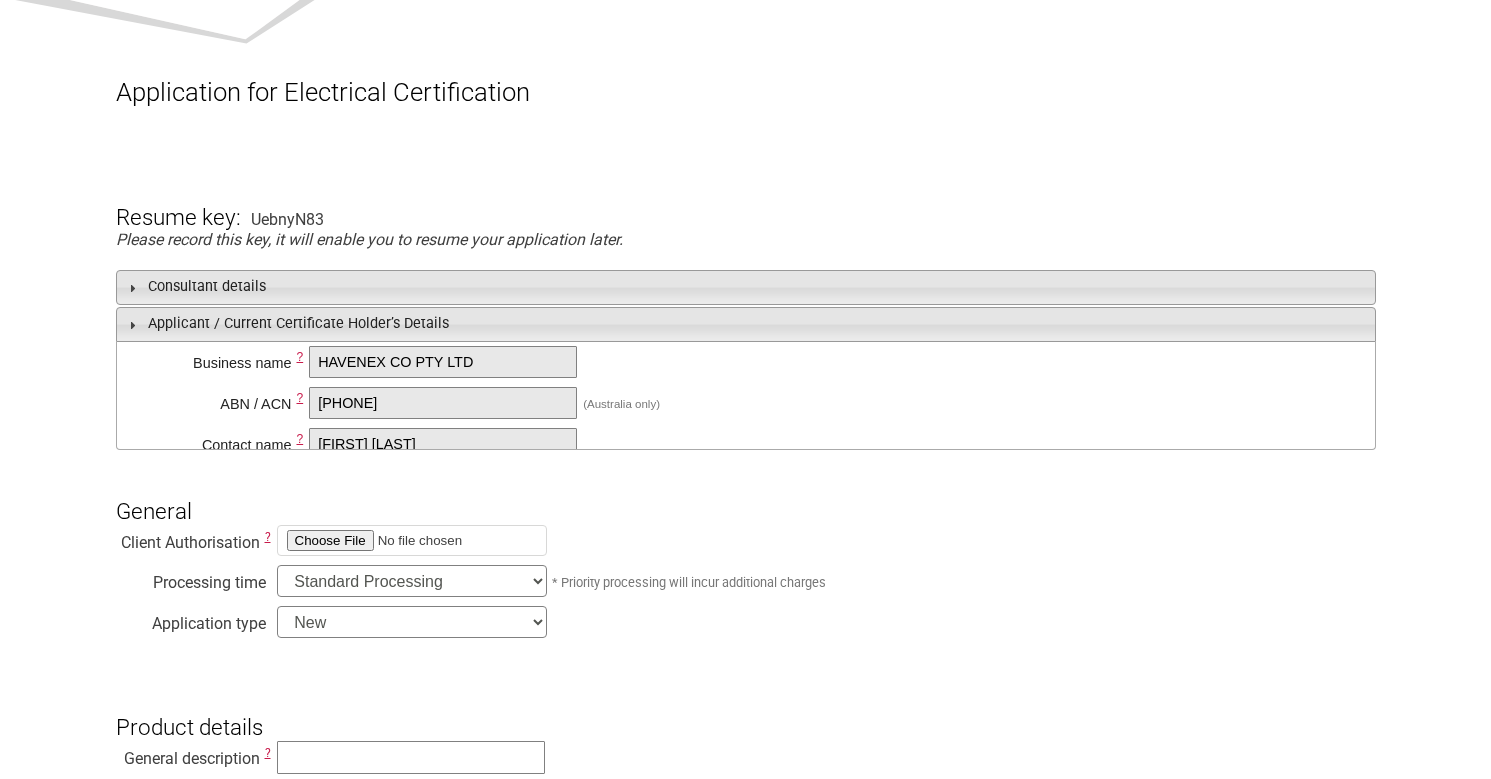 click on "Consultant details" at bounding box center (746, 287) 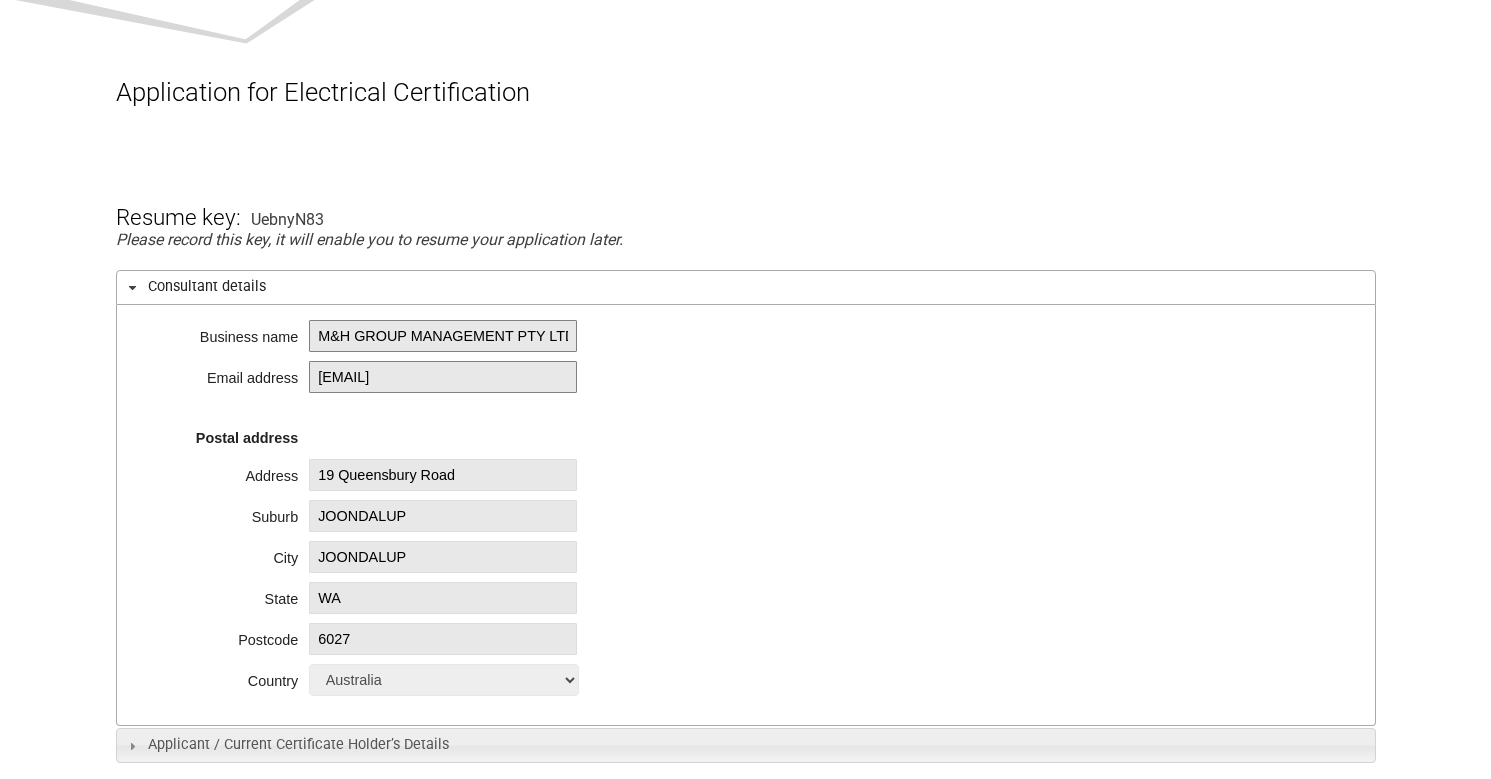 click on "Consultant details" at bounding box center [746, 287] 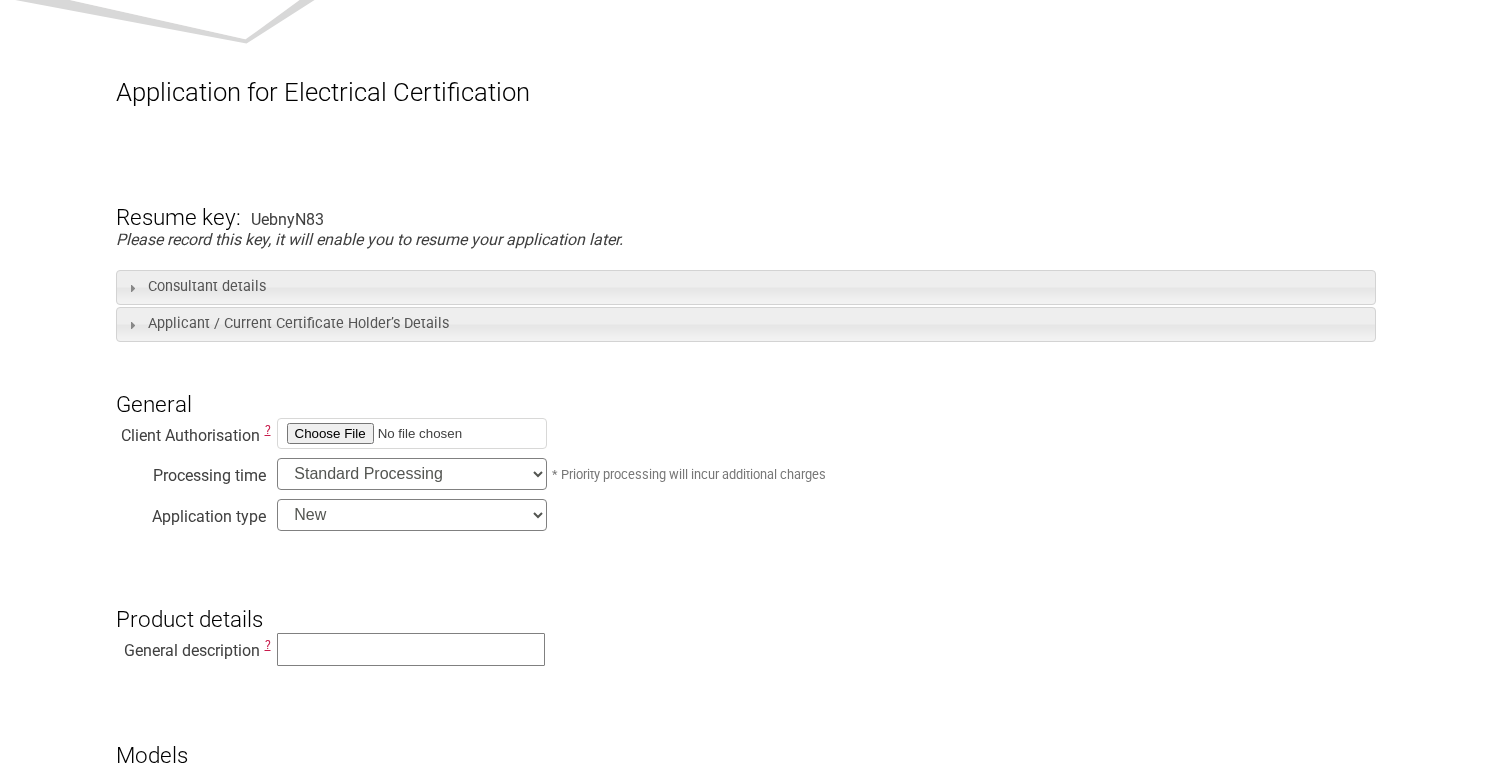 click on "Client Authorisation ?" at bounding box center (191, 431) 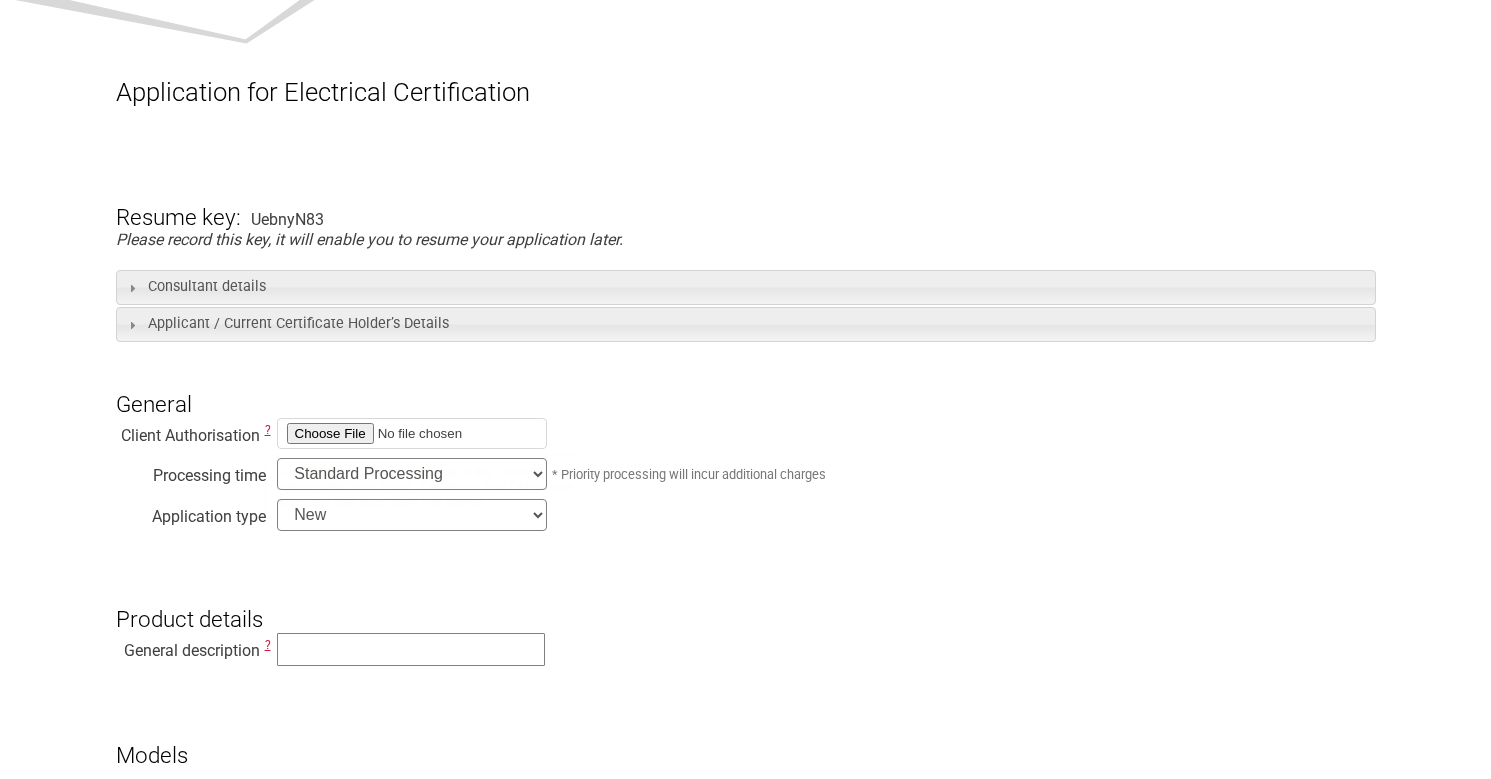 click on "Client Authorisation ?" at bounding box center (746, 437) 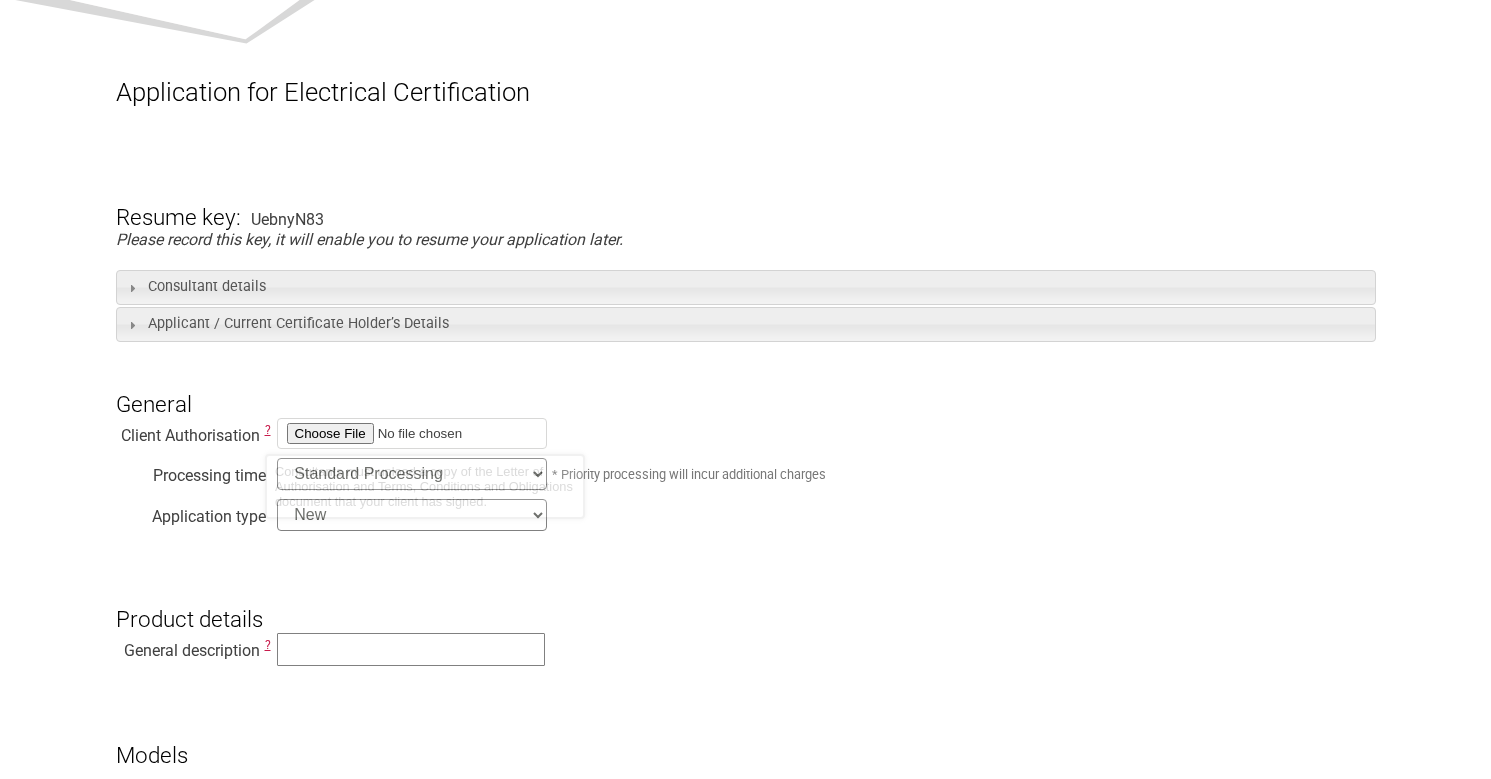 click on "?" at bounding box center [268, 430] 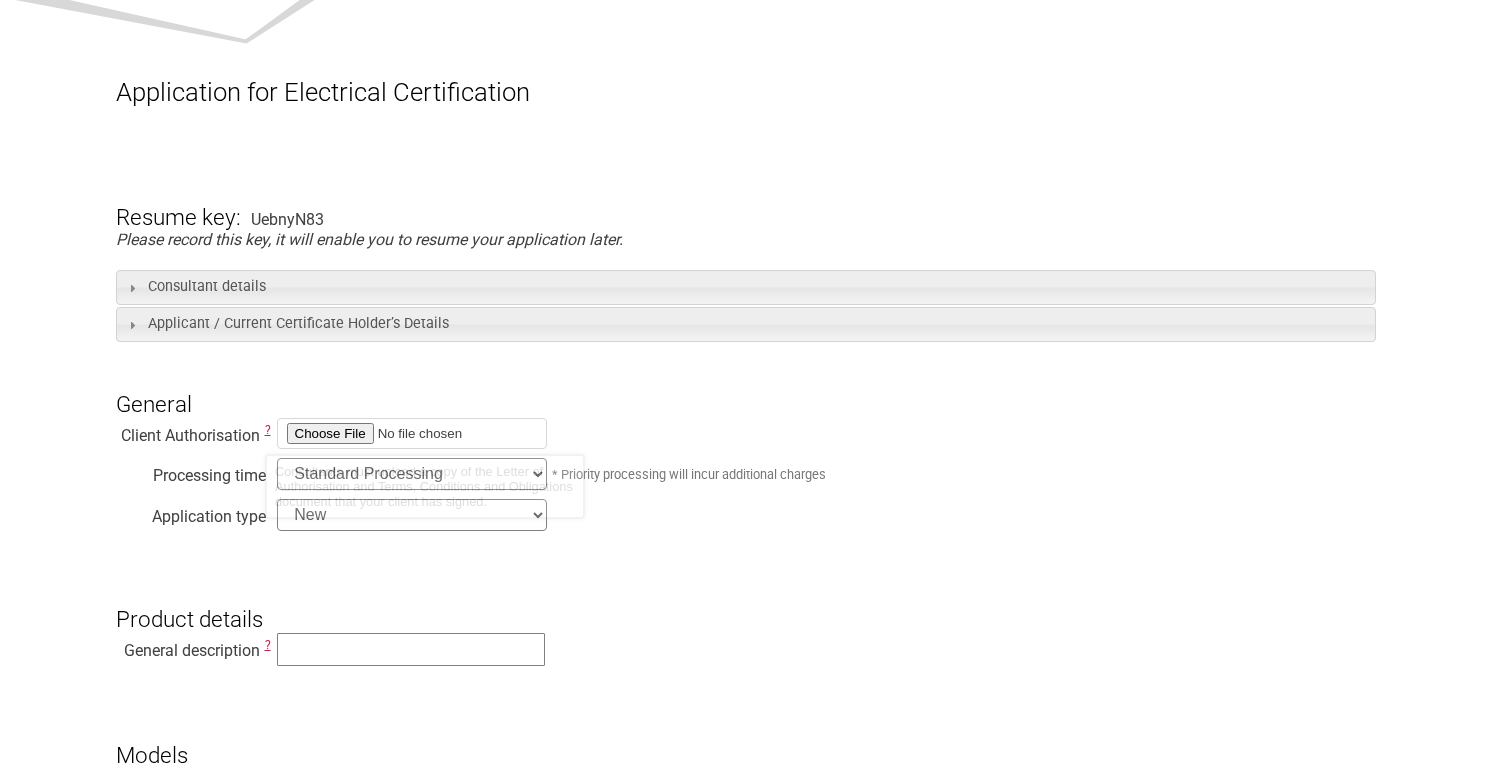 click on "Resume key: UebnyN83
Please record this key, it will enable you to resume your application later.
Consultant details
Business name M&H GROUP MANAGEMENT PTY LTD
Email address admin@mhgm.com.au
Postal address
Address 19 Queensbury Road
Suburb JOONDALUP
City JOONDALUP
State WA
Postcode 6027
Country
---------
Afghanistan
Albania
Algeria
American Samoa
Andorra
Angola
Anguilla
Antarctica
Antigua and Barbuda
Argentina
Armenia
Aruba
Australia
Austria
Azerbaijan
Bahamas
Bahrain
Bangladesh
Barbados
Belarus
Belgium
Belize
Benin
Bermuda
Bhutan
Bolivia
Bosnia and Herzegovina
Botswana
Bouvet Island
Brazil
British Indian Ocean Territory
Brunei Darussalam
Bulgaria
Burkina Faso
Burundi
Cambodia
Cameroon
Canada
Cape Verde
Cayman Islands
Chad" at bounding box center [746, 1624] 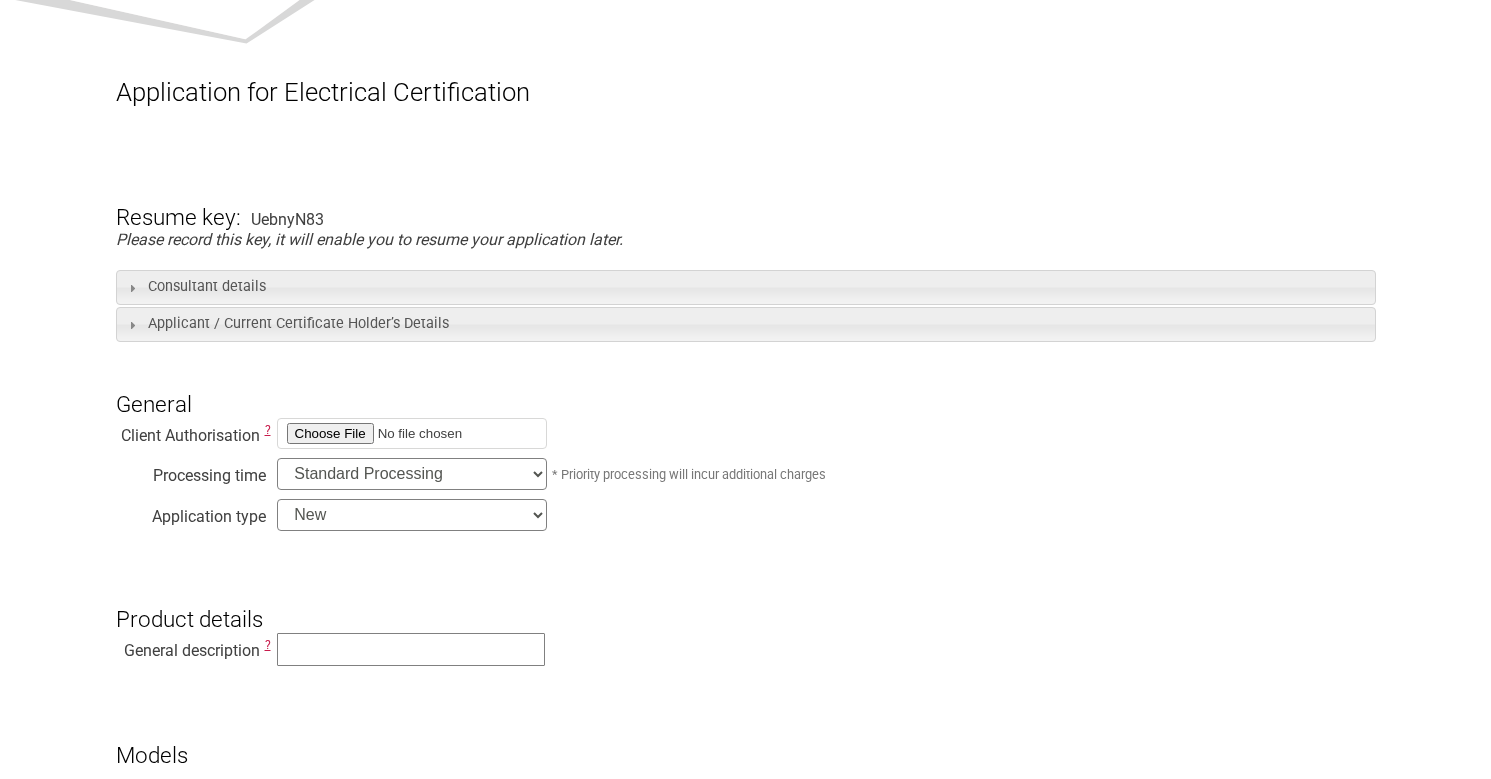 scroll, scrollTop: 0, scrollLeft: 0, axis: both 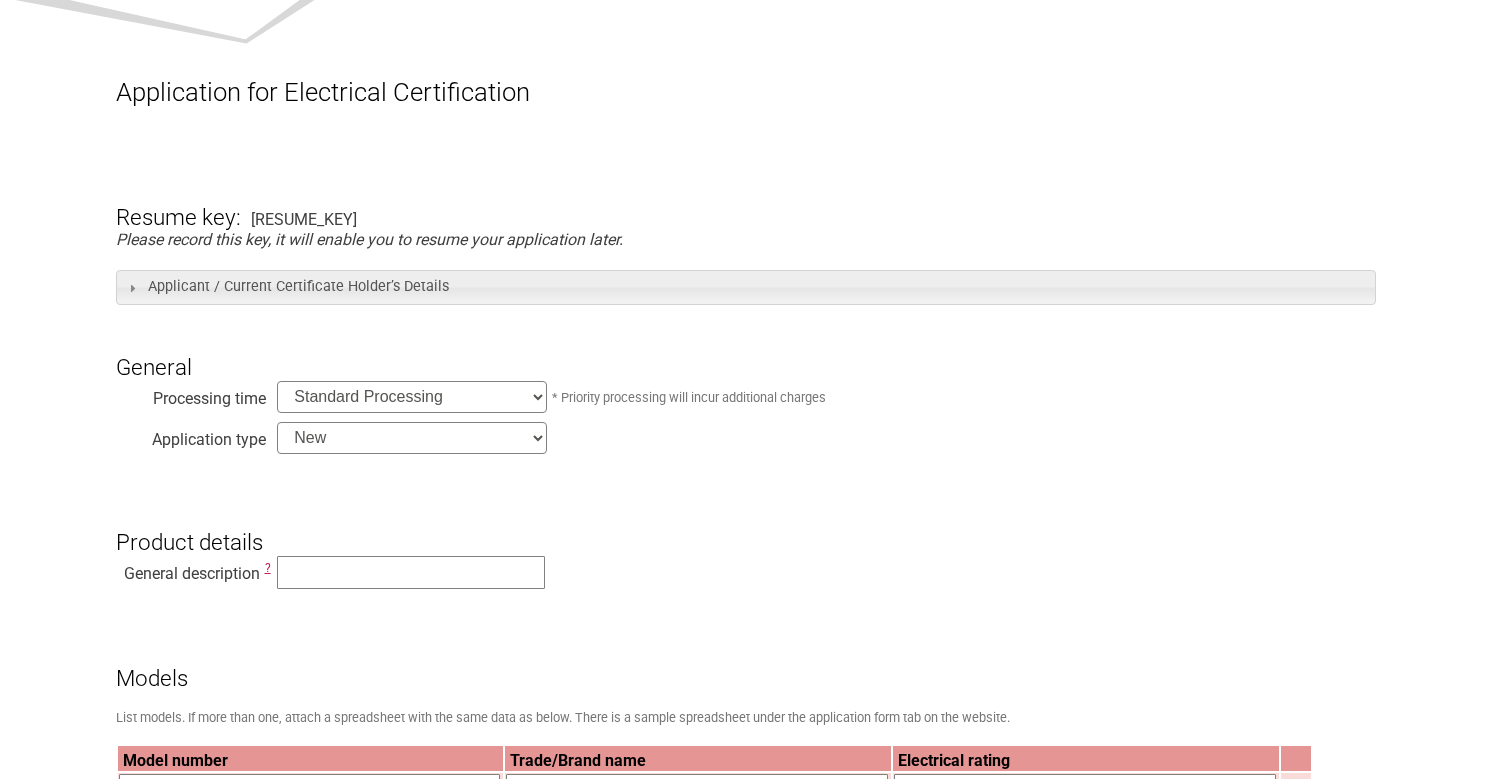 click on "Standard Processing
Priority Processing (24 hours)" at bounding box center [412, 397] 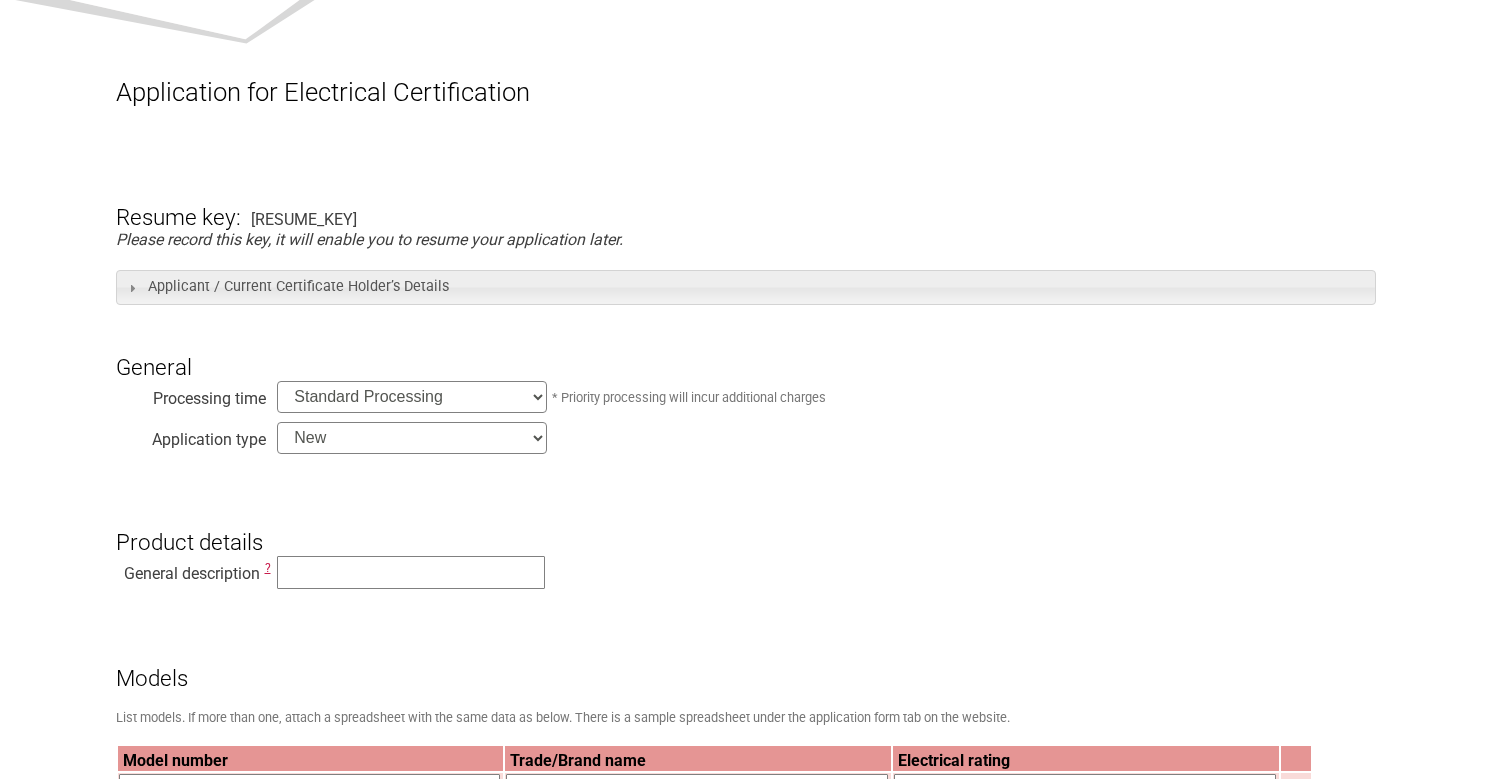 click on "New
Modification
Renewal
Co-licence" at bounding box center (412, 438) 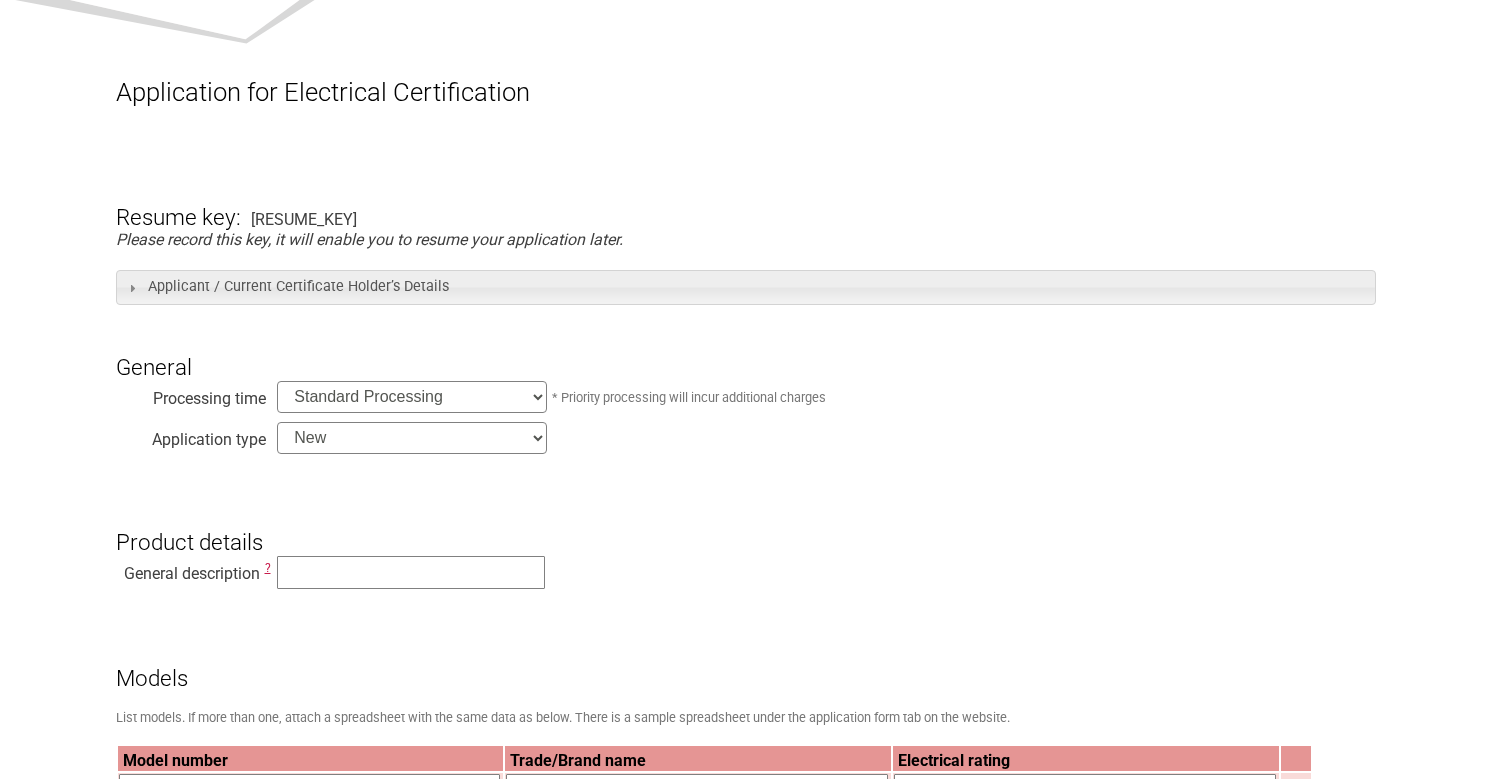 click on "Application for Electrical Certification
Resume key: [RESUME_KEY]
Please record this key, it will enable you to resume your application later.
Applicant / Current Certificate Holder’s Details
Business name ? HAVENEX CO PTY LTD
ABN / ACN ? [NUMBER] ([COUNTRY] only)
Contact name ? [FIRST] [LAST]
Phone number [PHONE]
Mobile number (Optional)
Email address [EMAIL]
Street address
Street address [NUMBER] [STREET]
Suburb [CITY]
City [CITY]
State [STATE]
Postcode [POSTCODE]
Country
---------
Afghanistan
Albania
Algeria
American Samoa
Andorra
Angola
Anguilla
Antarctica
Antigua and Barbuda
Argentina
Armenia
Aruba
Australia
Austria
Azerbaijan
Bahamas
Bahrain
Bangladesh
Barbados
Belarus
Belgium
Belize
Benin
Bermuda
Bhutan
Bolivia
Bosnia and Herzegovina" at bounding box center (745, 1501) 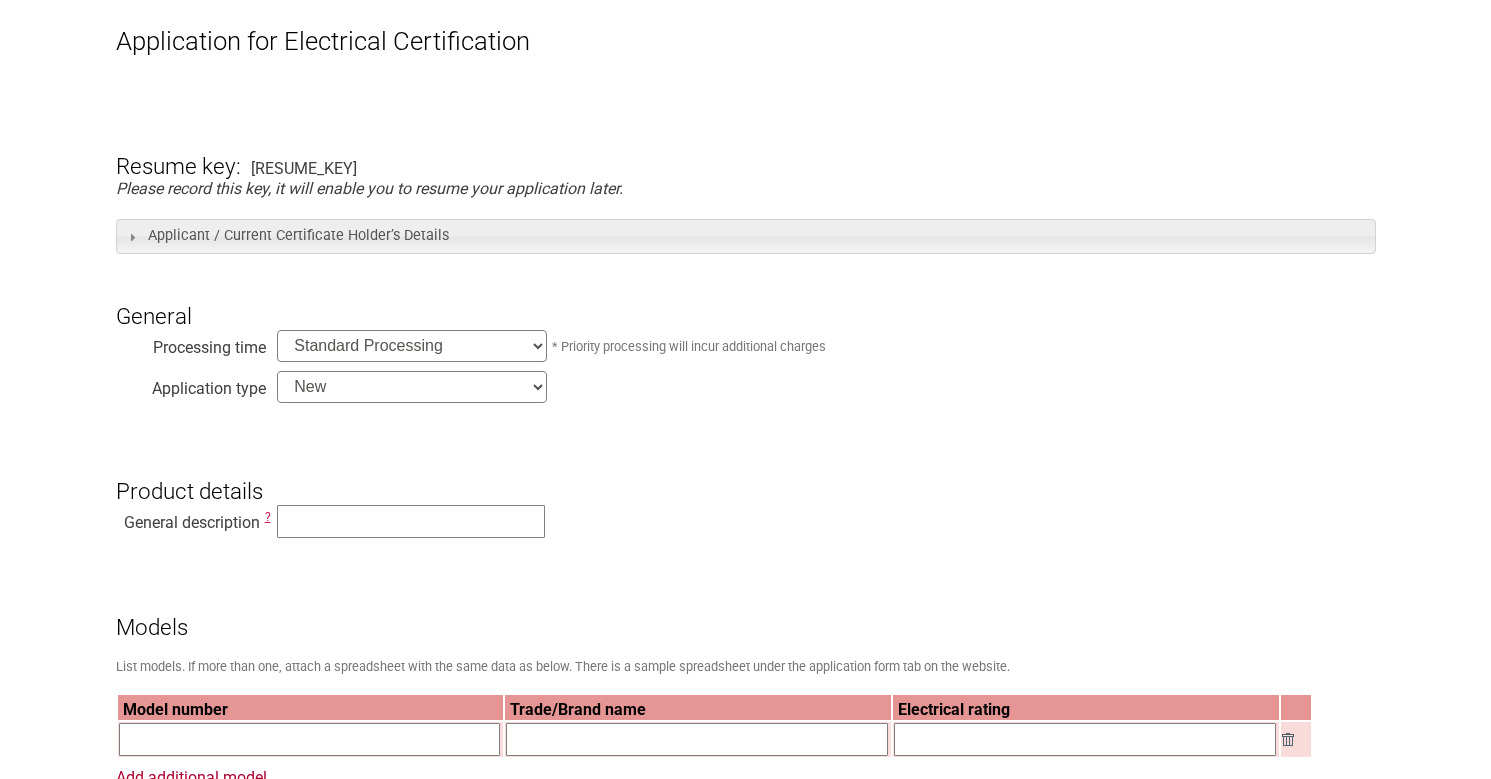 scroll, scrollTop: 300, scrollLeft: 0, axis: vertical 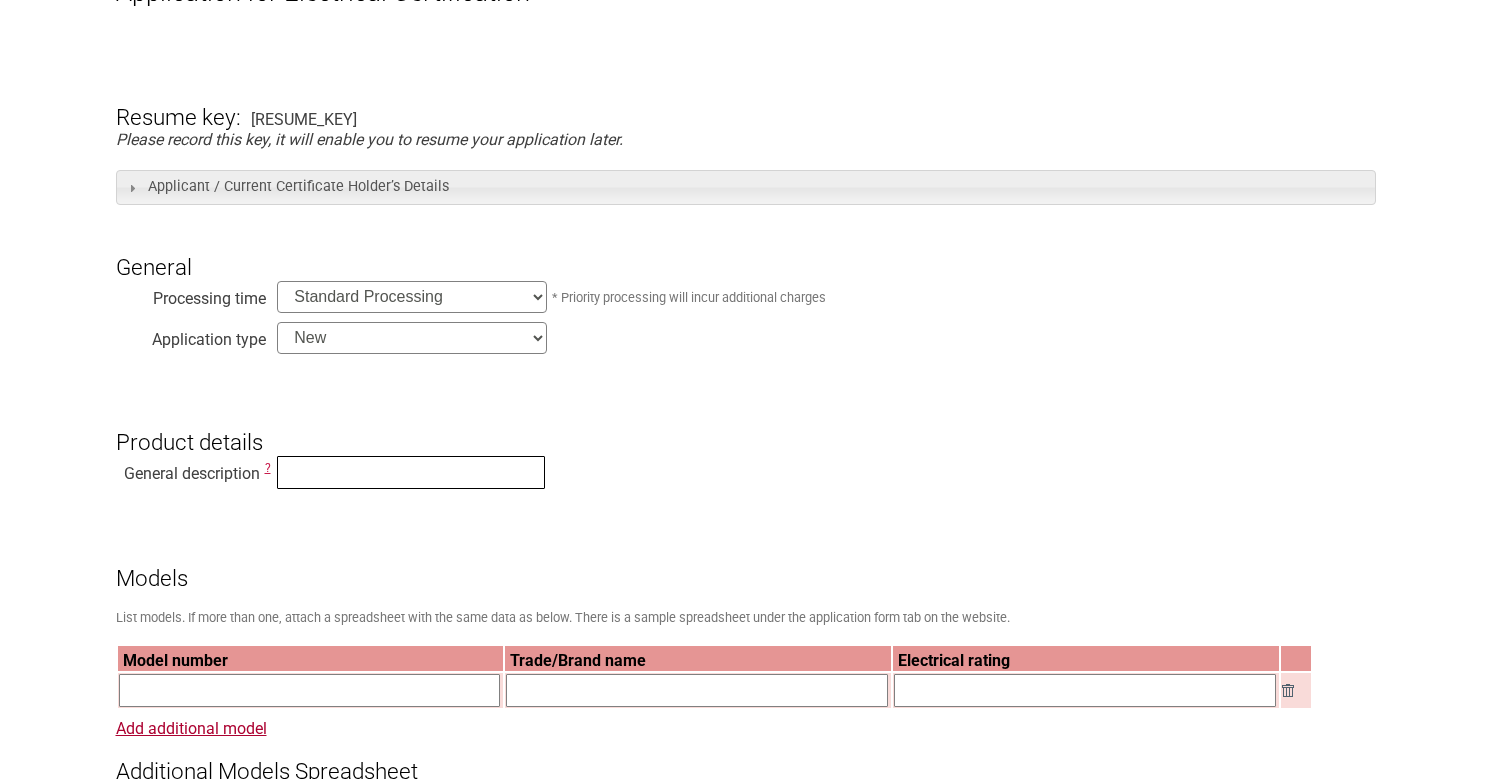 click at bounding box center (411, 472) 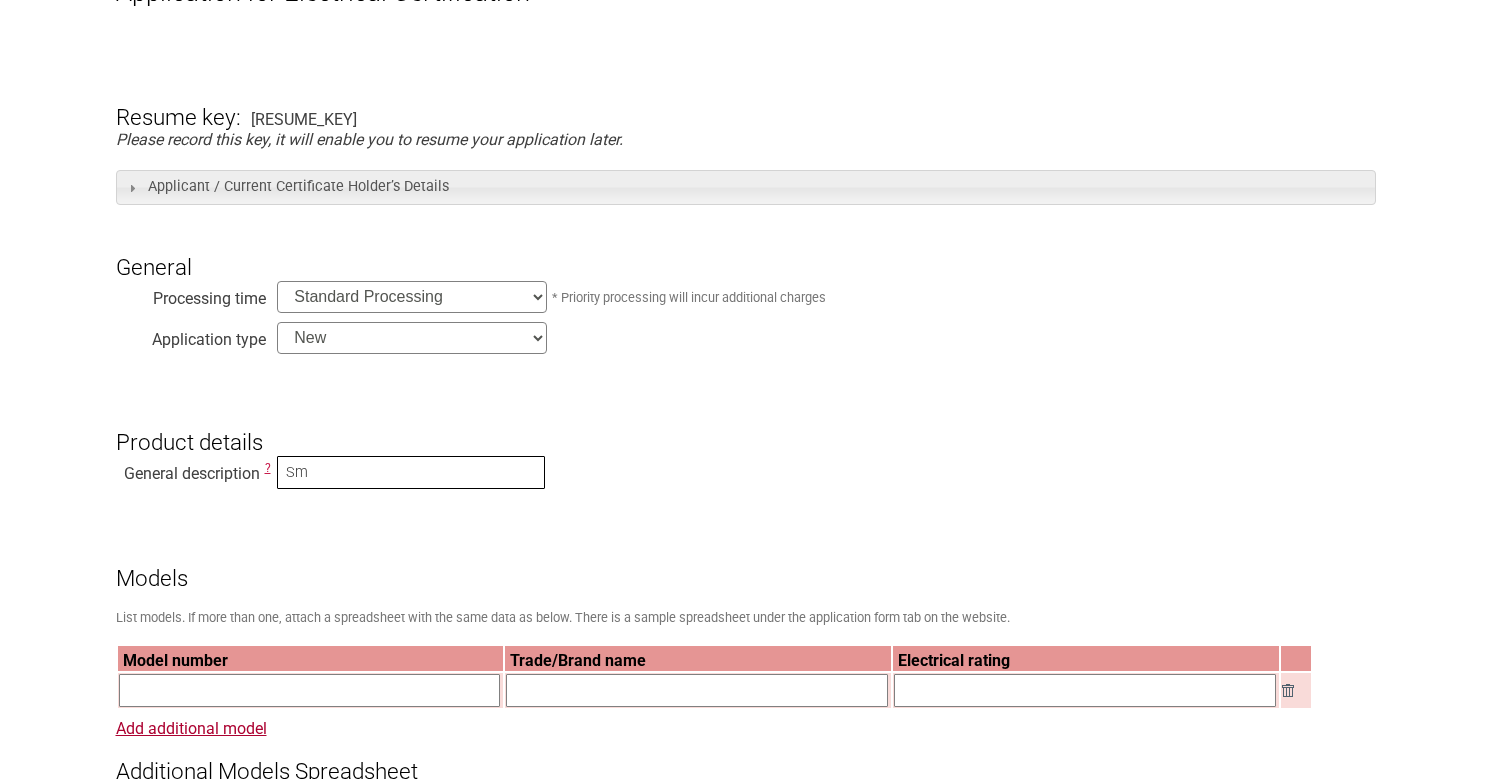 type on "S" 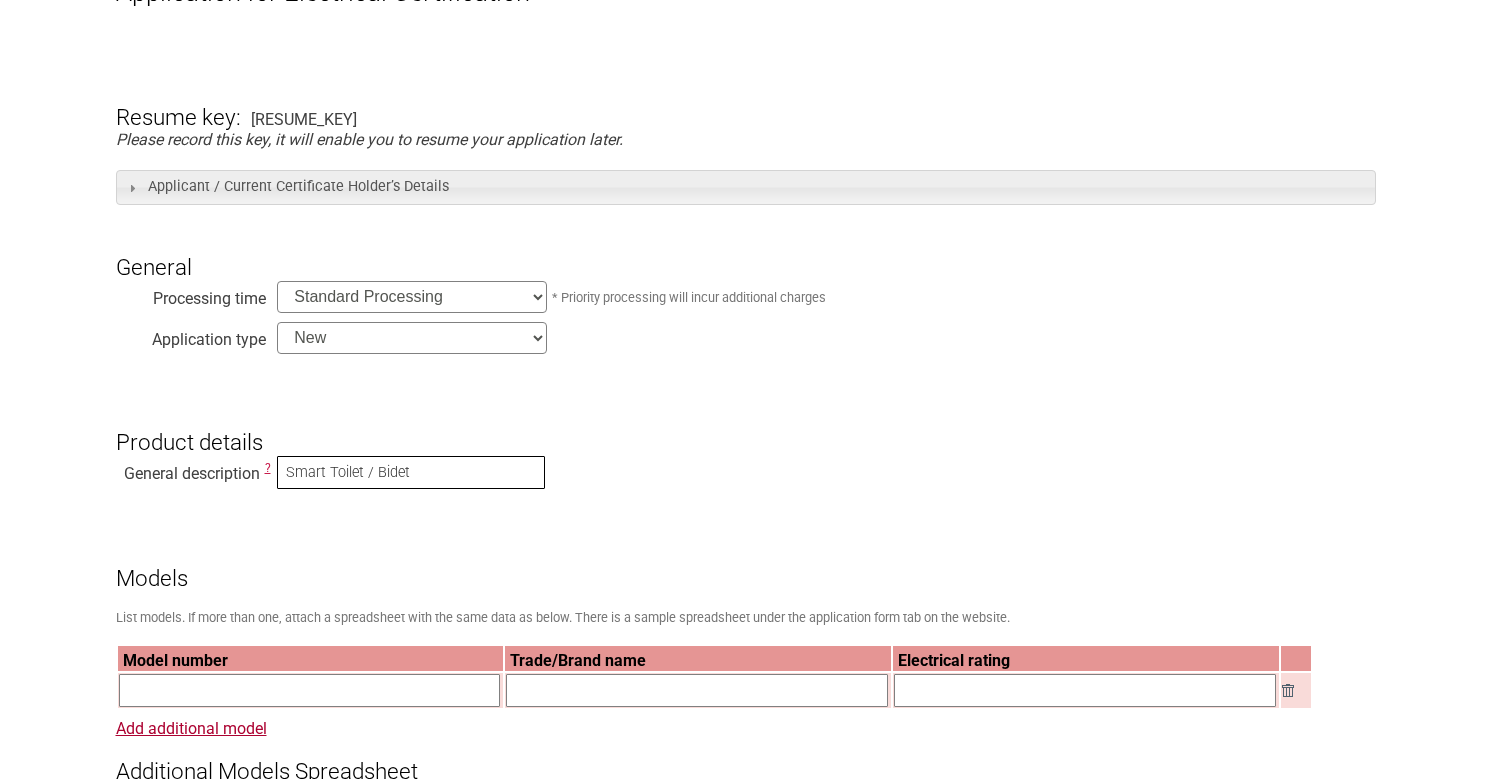 click on "Smart Toilet / Bidet" at bounding box center [411, 472] 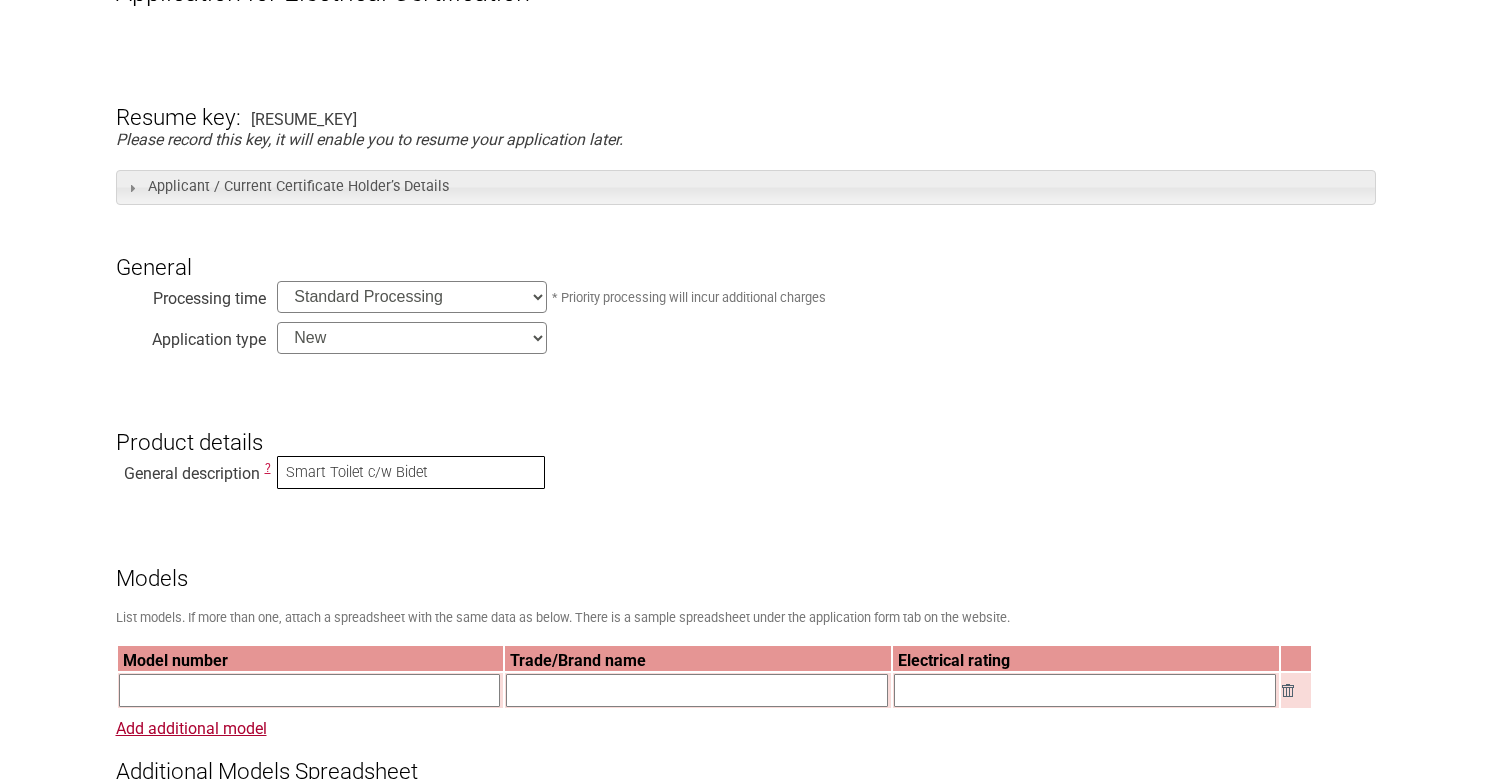 type on "Smart Toilet c/w Bidet" 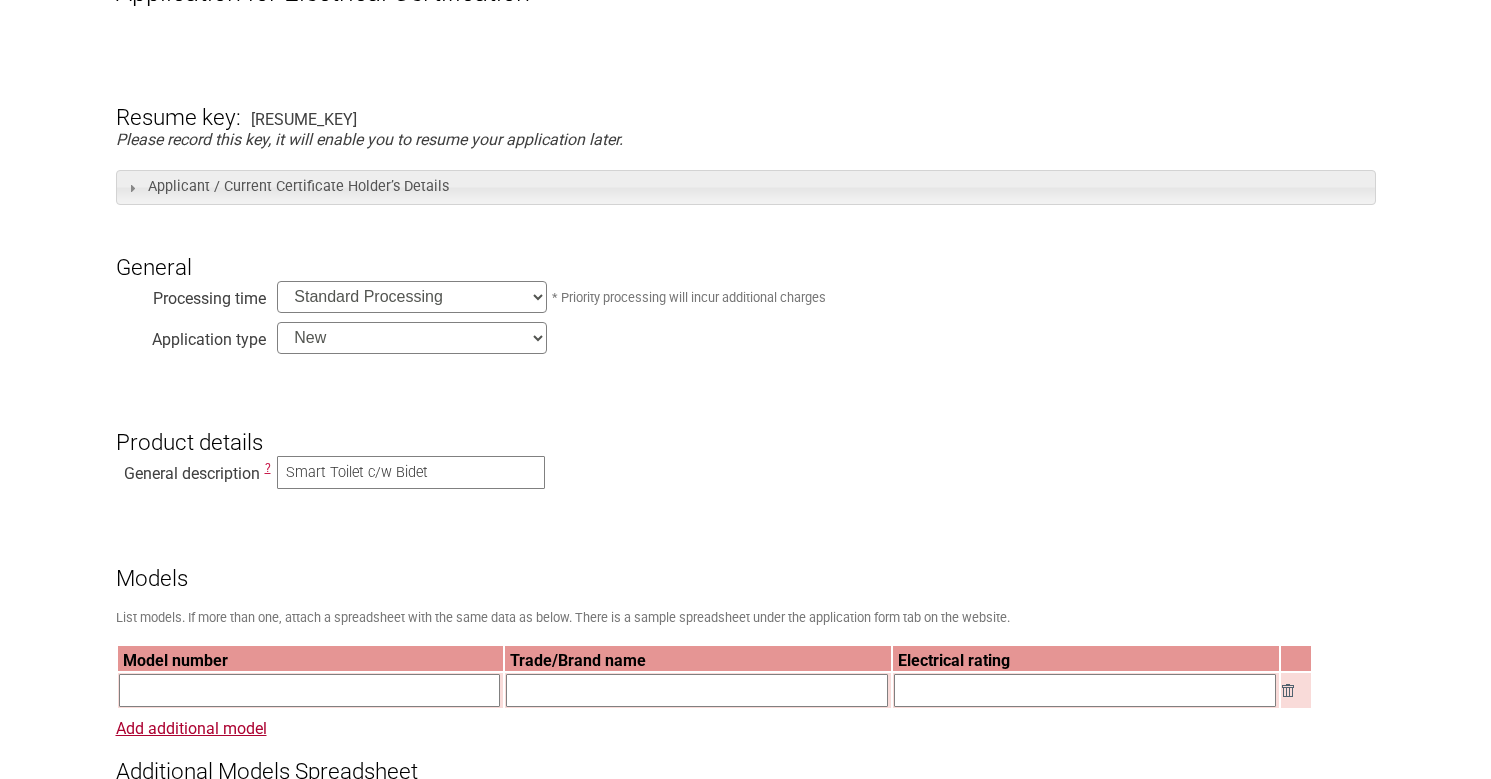 click on "Application for Electrical Certification
Resume key: [RESUME_KEY]
Please record this key, it will enable you to resume your application later.
Applicant / Current Certificate Holder’s Details
Business name ? HAVENEX CO PTY LTD
ABN / ACN ? [NUMBER] ([COUNTRY] only)
Contact name ? [FIRST] [LAST]
Phone number [PHONE]
Mobile number (Optional)
Email address [EMAIL]
Street address
Street address [NUMBER] [STREET]
Suburb [CITY]
City [CITY]
State [STATE]
Postcode [POSTCODE]
Country
---------
Afghanistan
Albania
Algeria
American Samoa
Andorra
Angola
Anguilla
Antarctica
Antigua and Barbuda
Argentina
Armenia
Aruba
Australia
Austria
Azerbaijan
Bahamas
Bahrain
Bangladesh
Barbados
Belarus
Belgium
Belize
Benin
Bermuda
Bhutan
Bolivia
Bosnia and Herzegovina" at bounding box center (745, 1401) 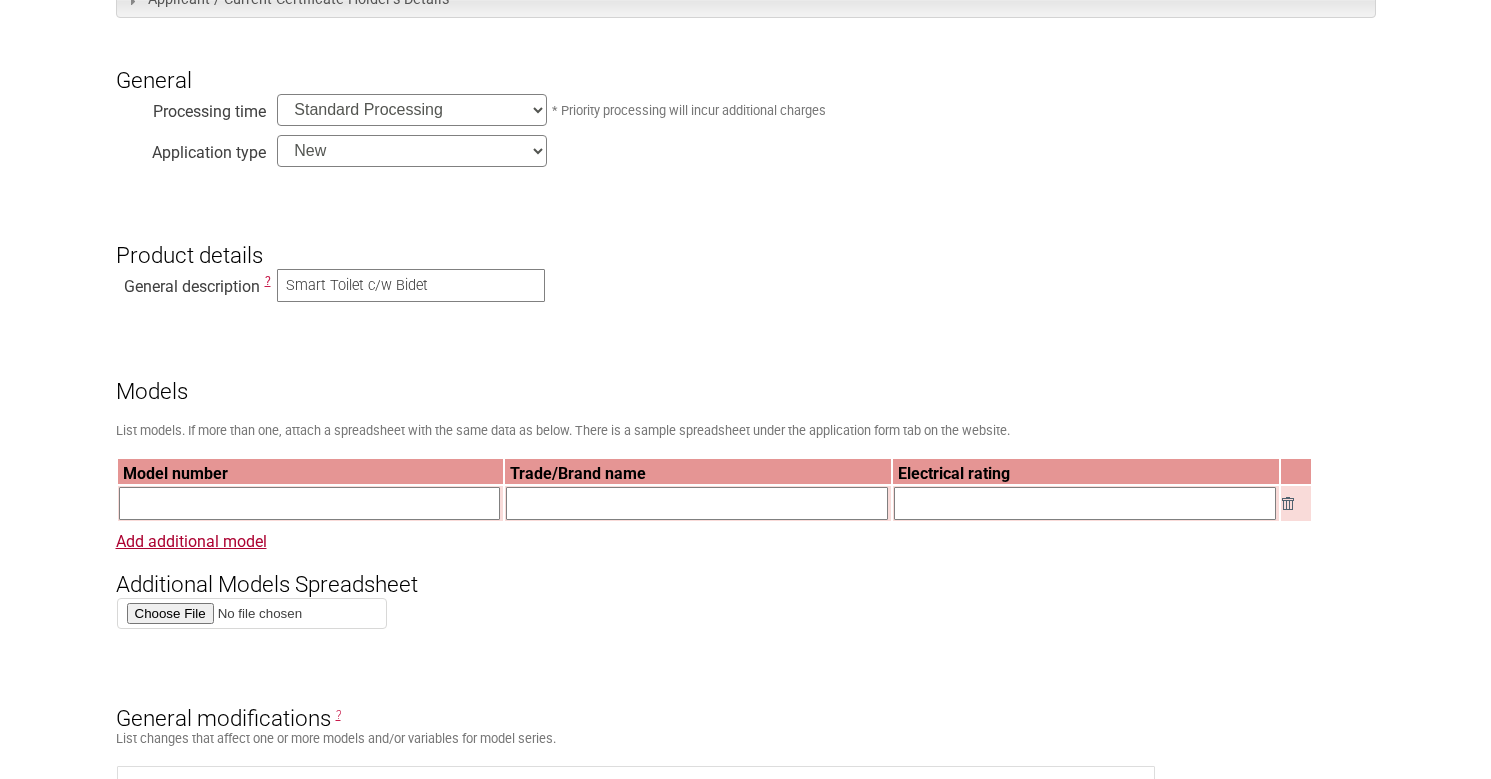 scroll, scrollTop: 500, scrollLeft: 0, axis: vertical 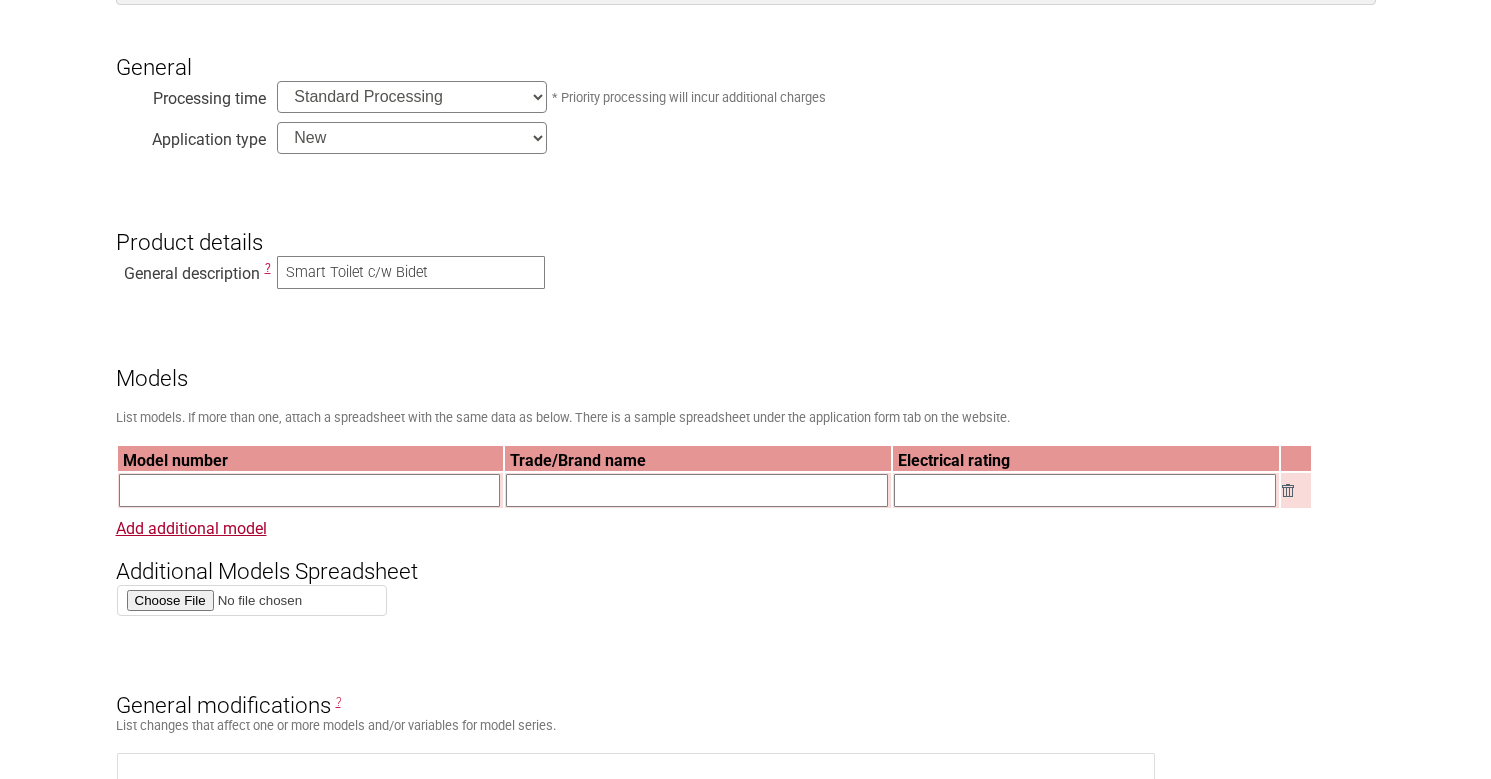 click at bounding box center [1085, 490] 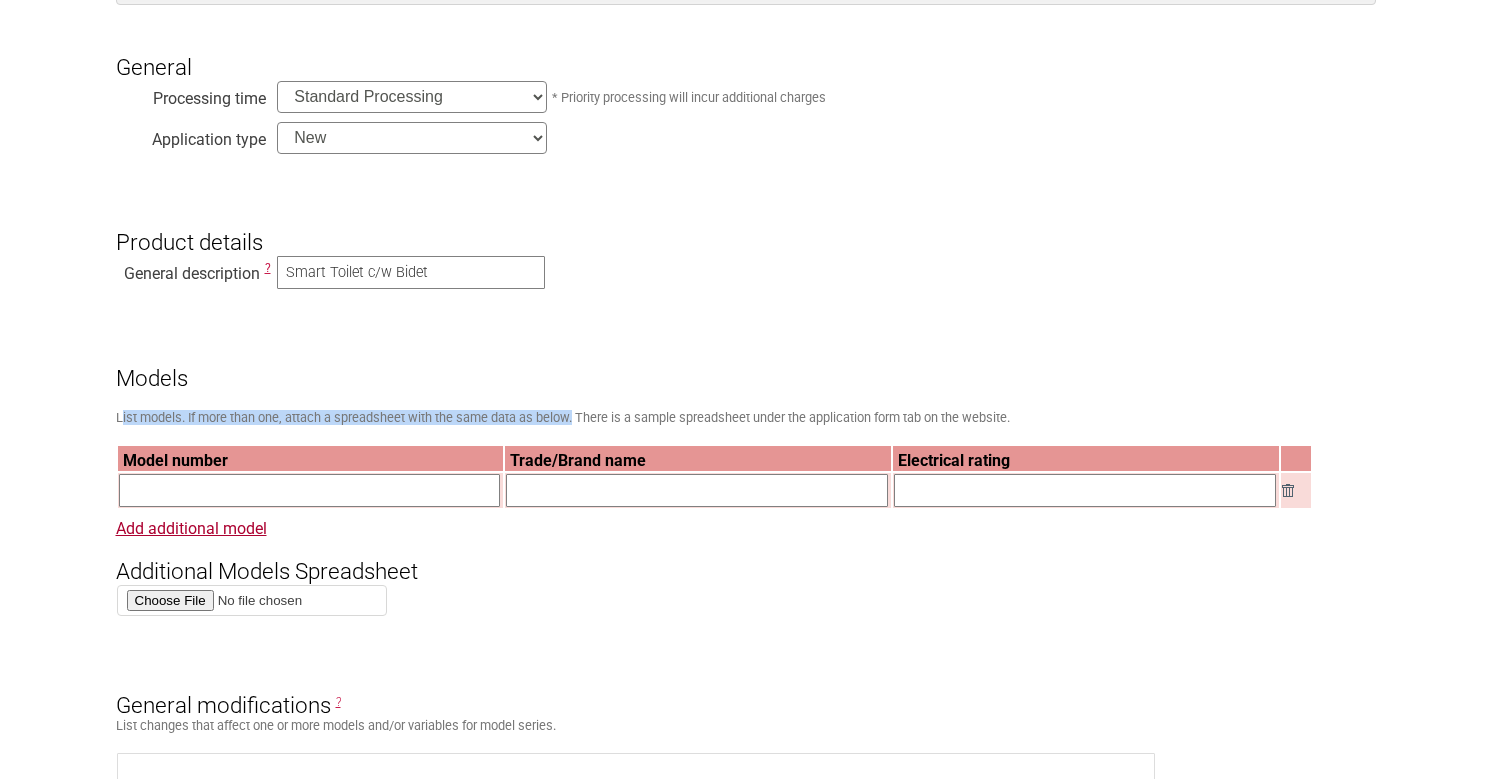 drag, startPoint x: 119, startPoint y: 422, endPoint x: 575, endPoint y: 420, distance: 456.0044 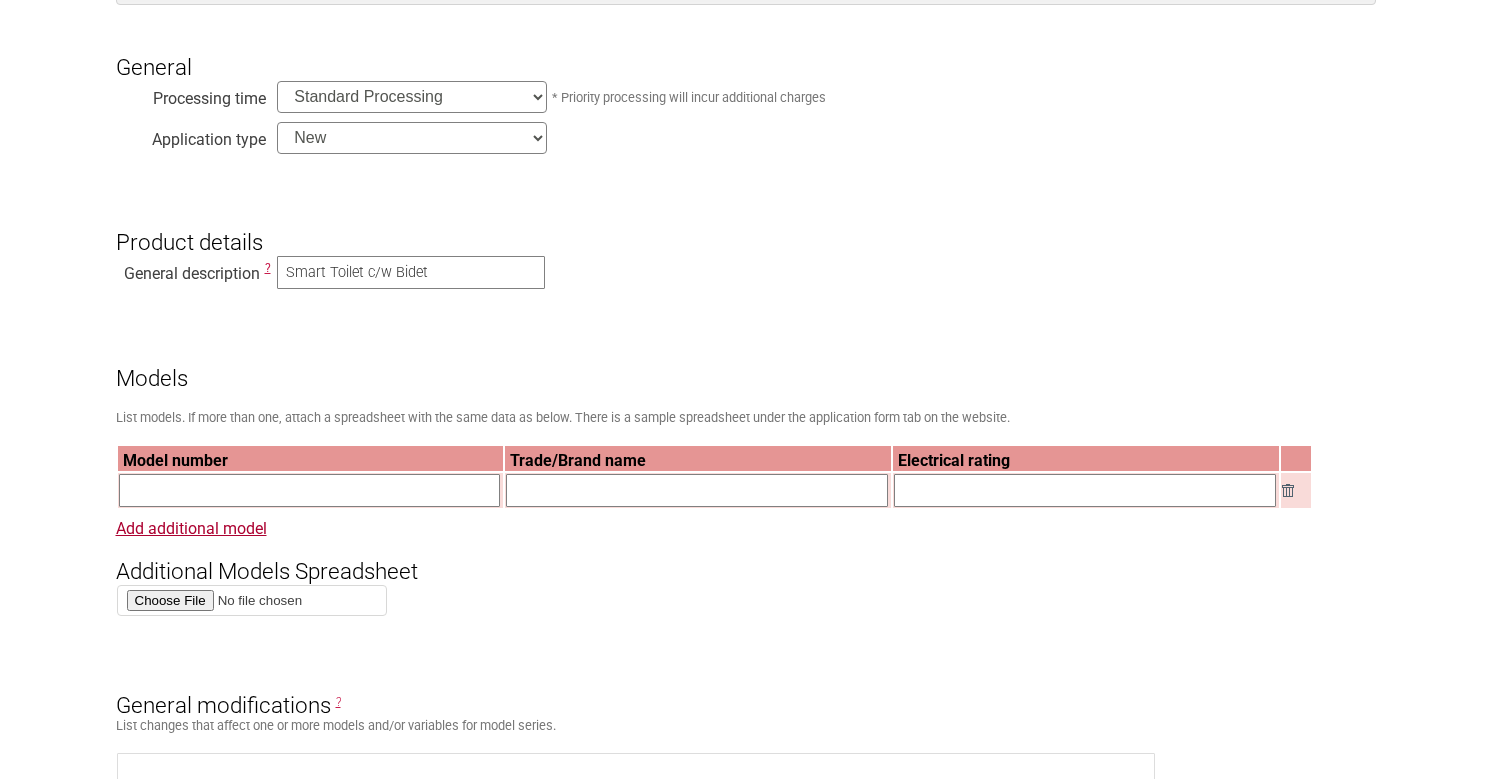 click at bounding box center (310, 490) 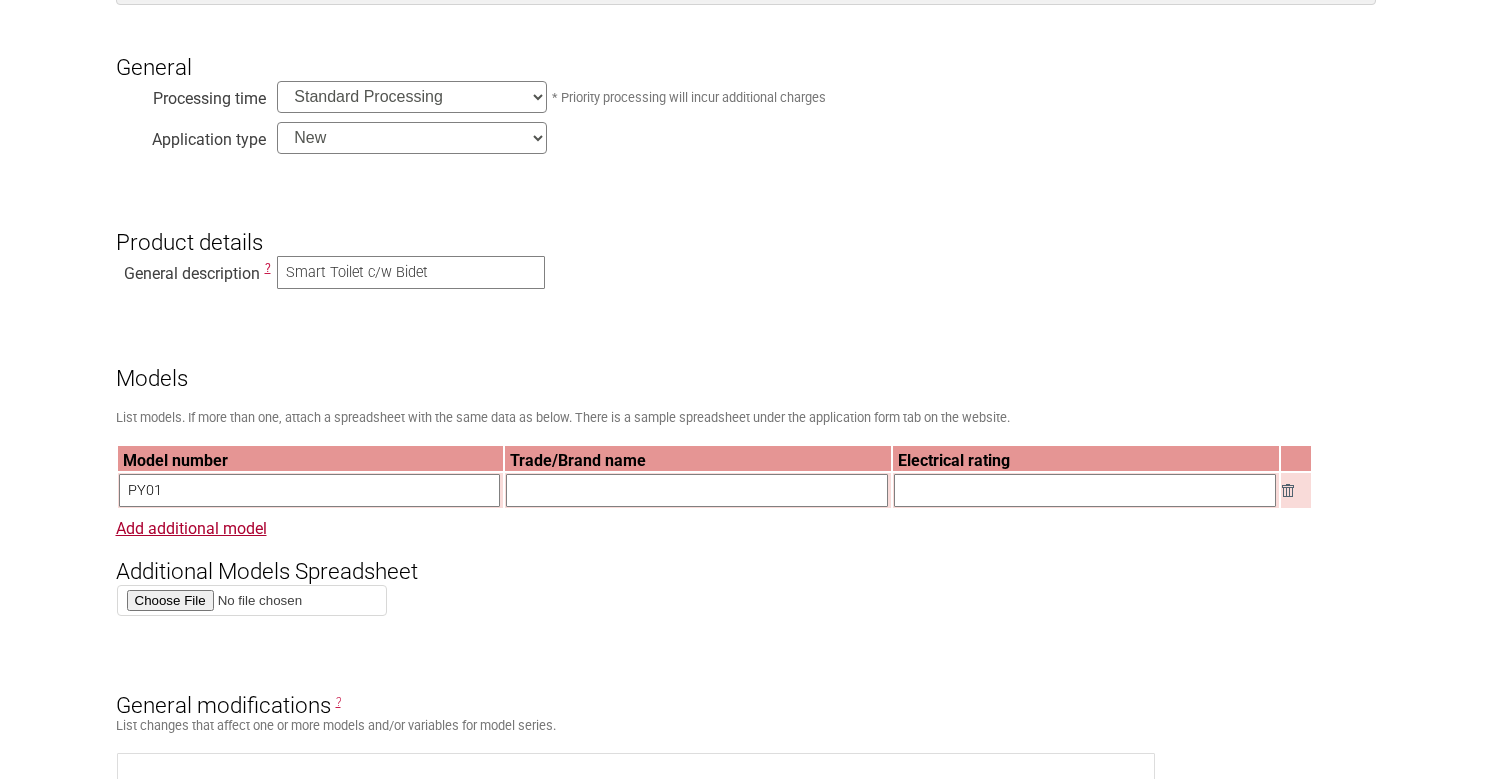type on "PY01" 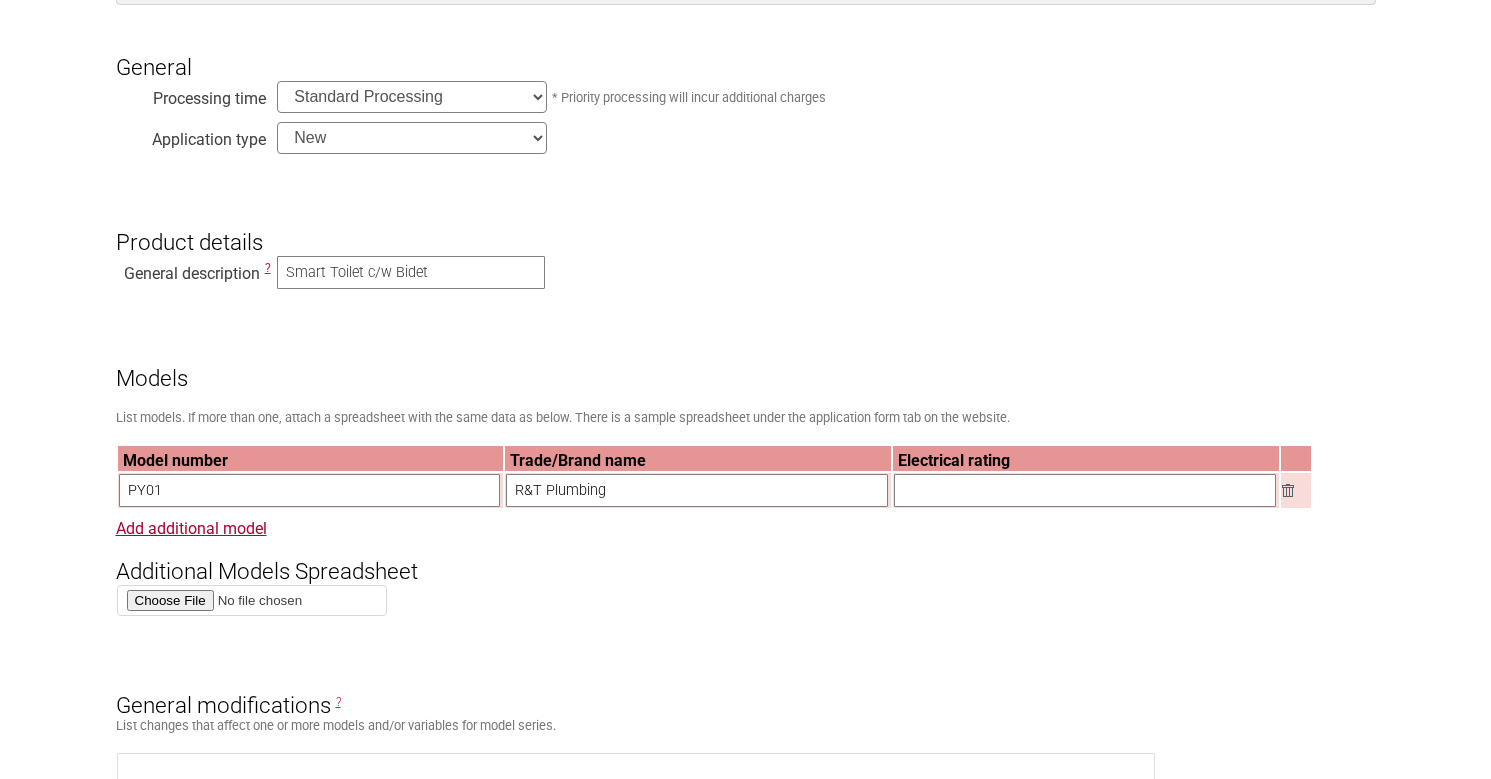 scroll, scrollTop: 600, scrollLeft: 0, axis: vertical 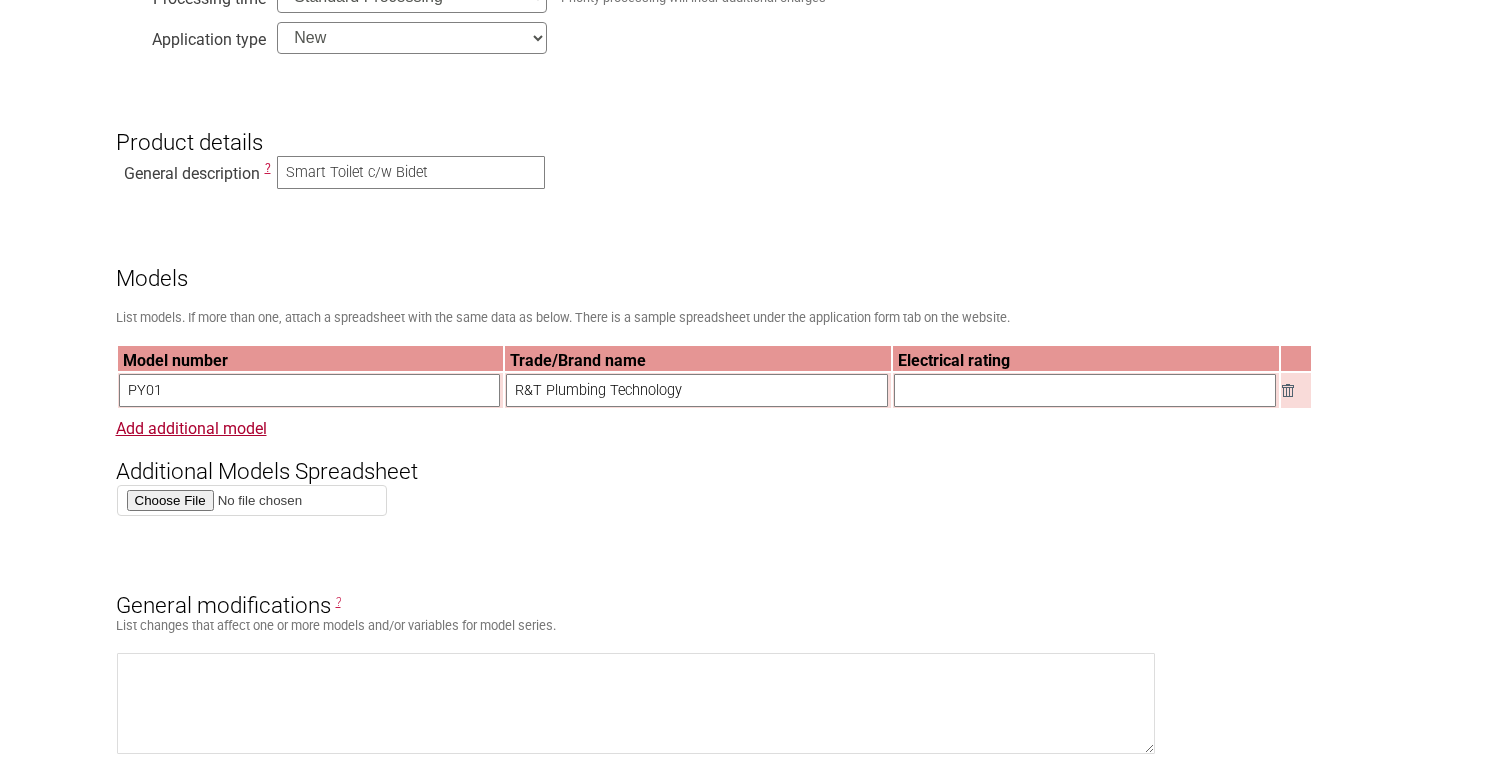 type on "R&T Plumbing Technology" 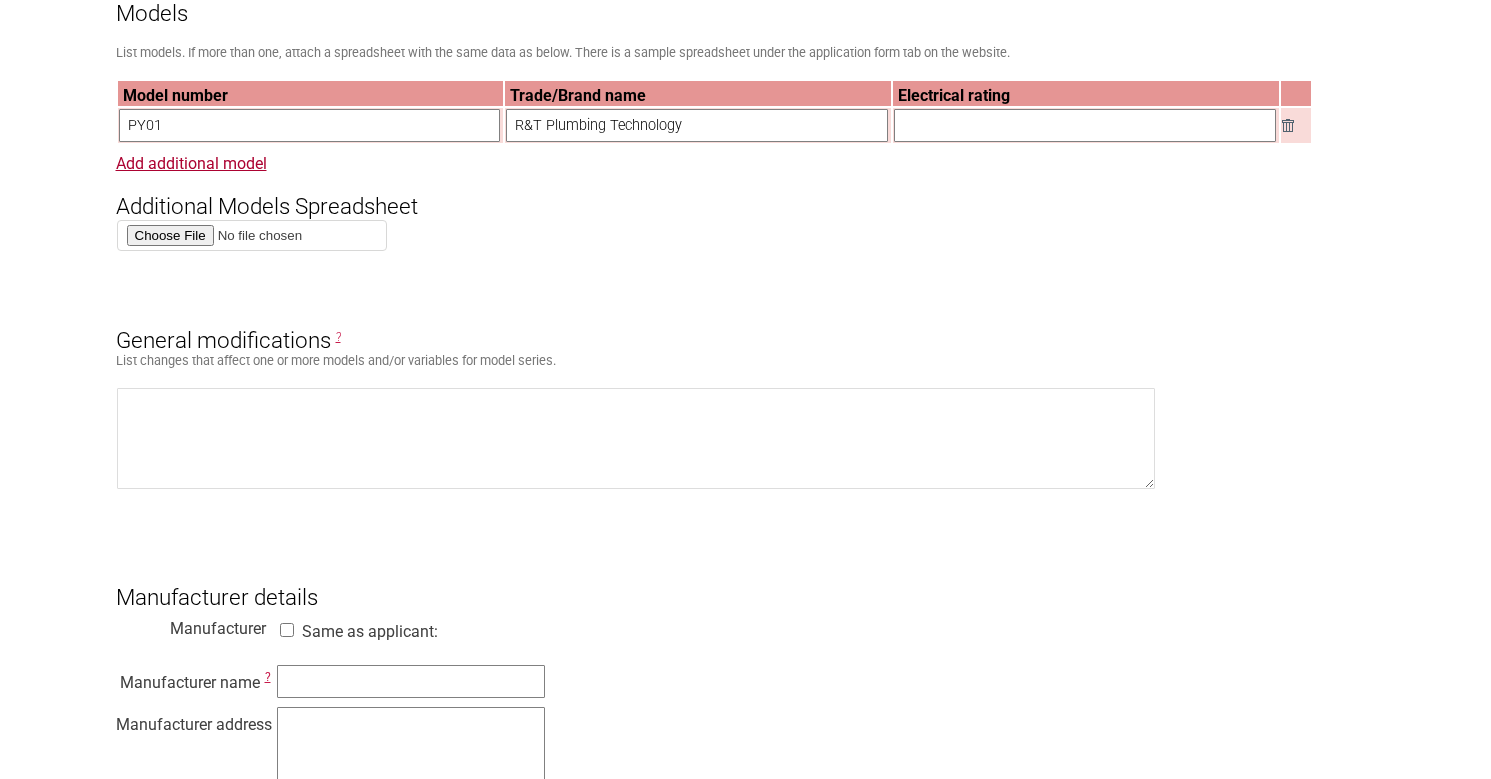 scroll, scrollTop: 900, scrollLeft: 0, axis: vertical 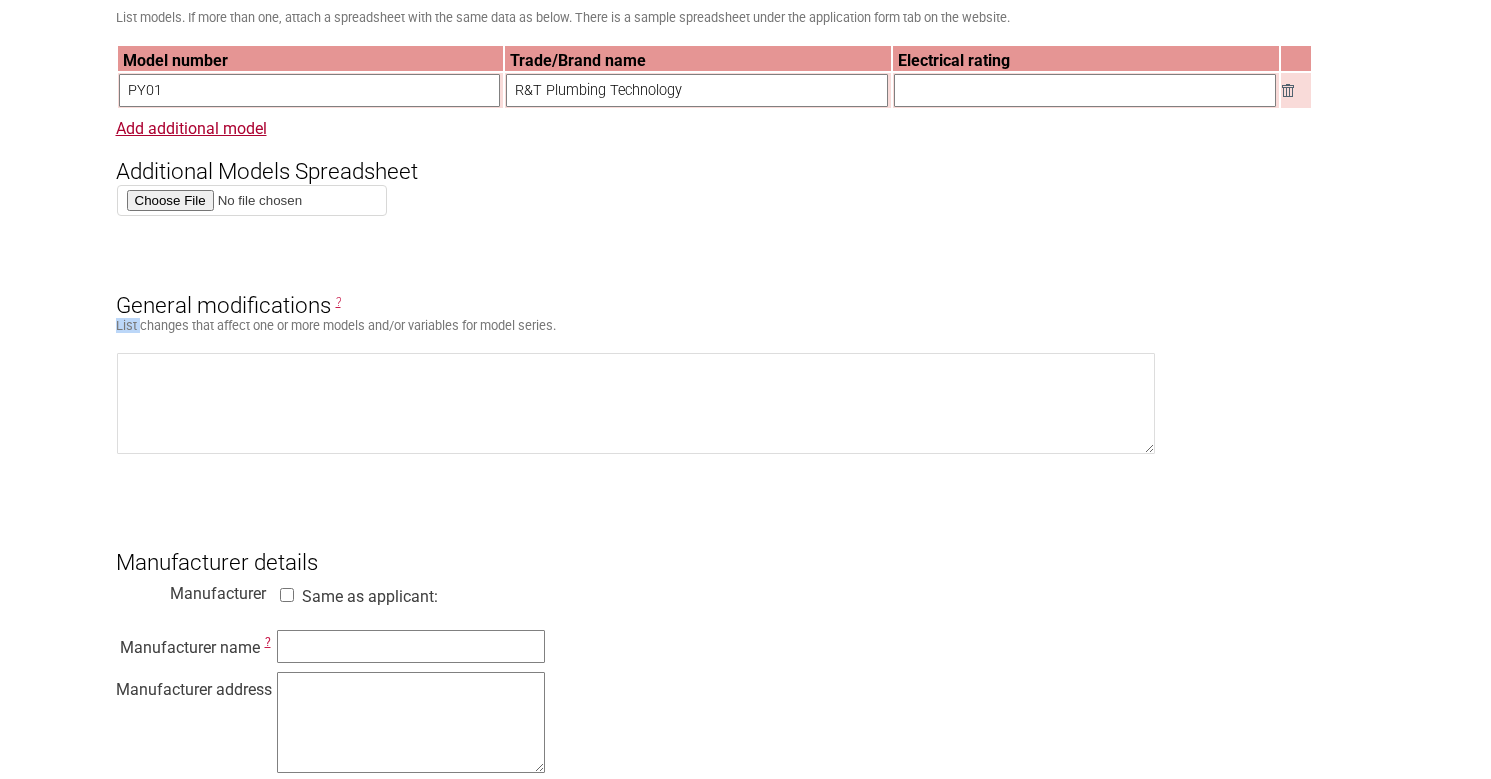 drag, startPoint x: 140, startPoint y: 338, endPoint x: 396, endPoint y: 325, distance: 256.32986 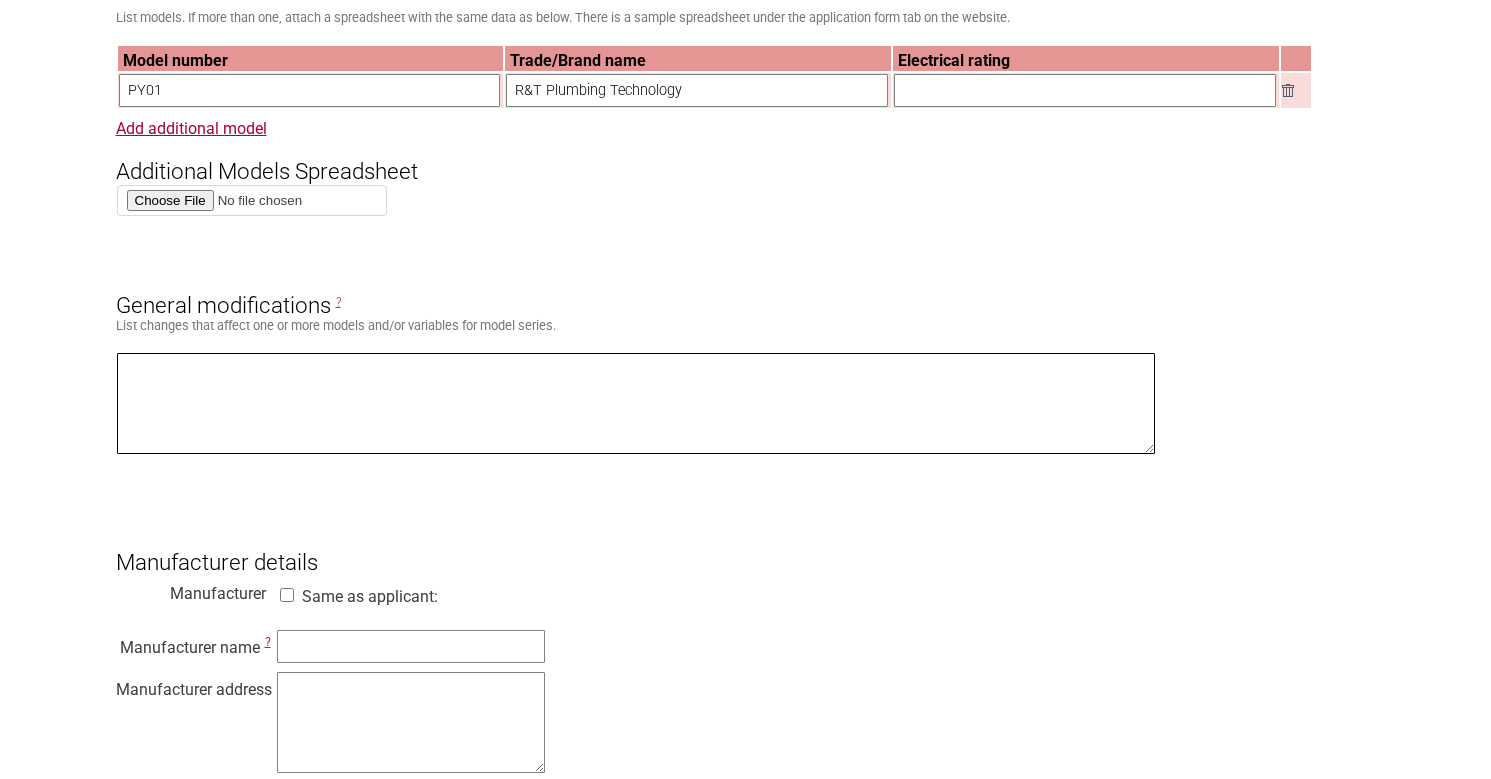 drag, startPoint x: 396, startPoint y: 325, endPoint x: 337, endPoint y: 390, distance: 87.78383 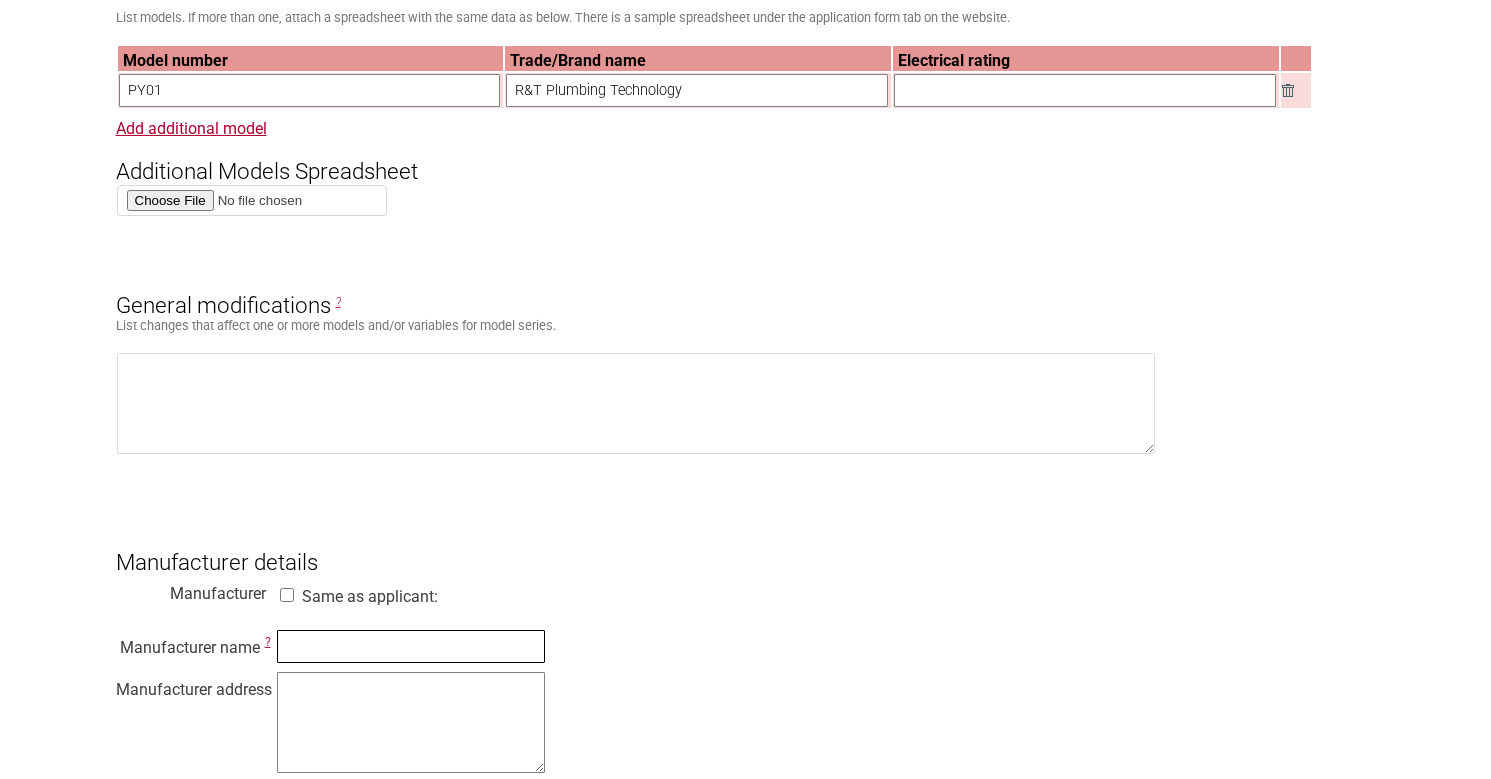 click at bounding box center [411, 646] 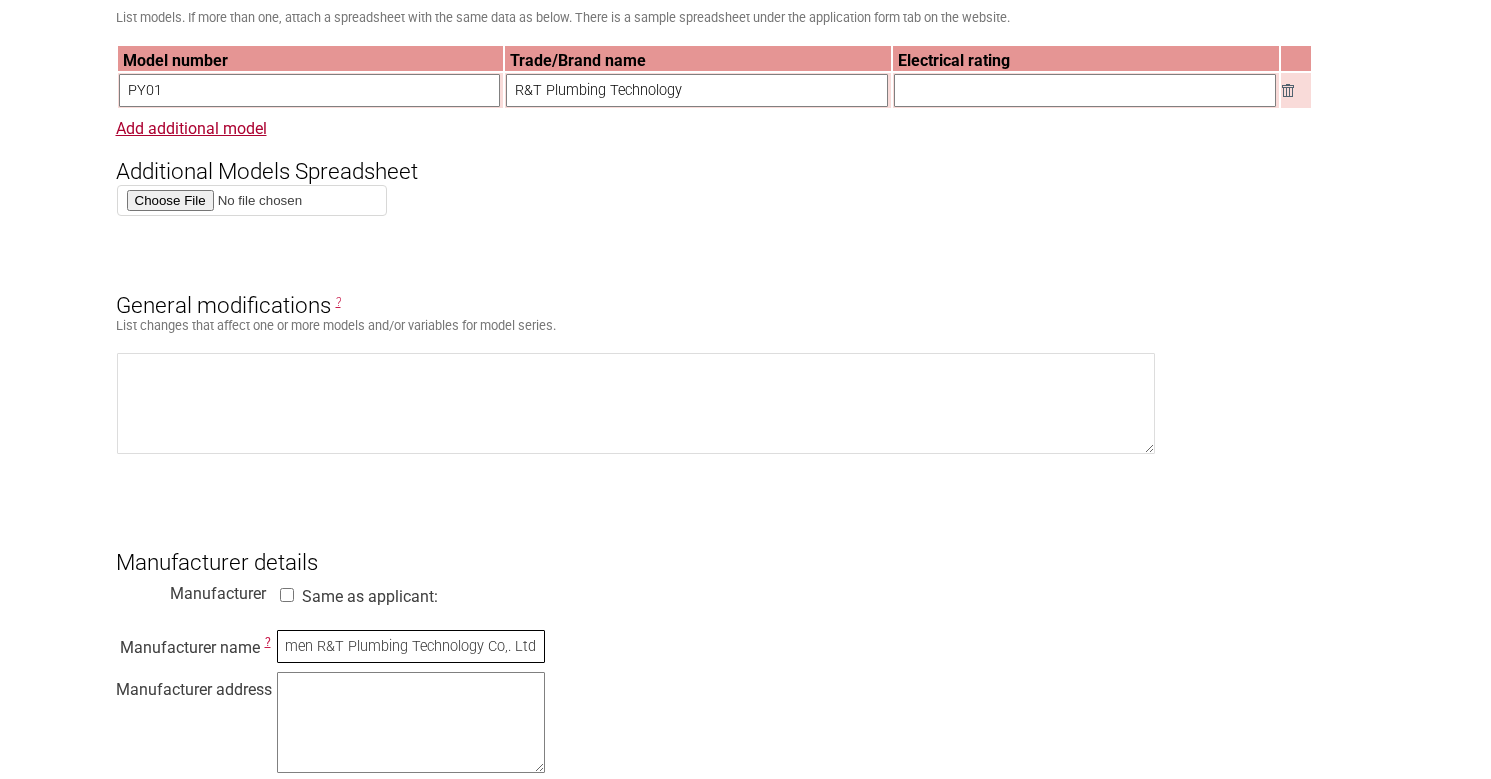 scroll, scrollTop: 0, scrollLeft: 18, axis: horizontal 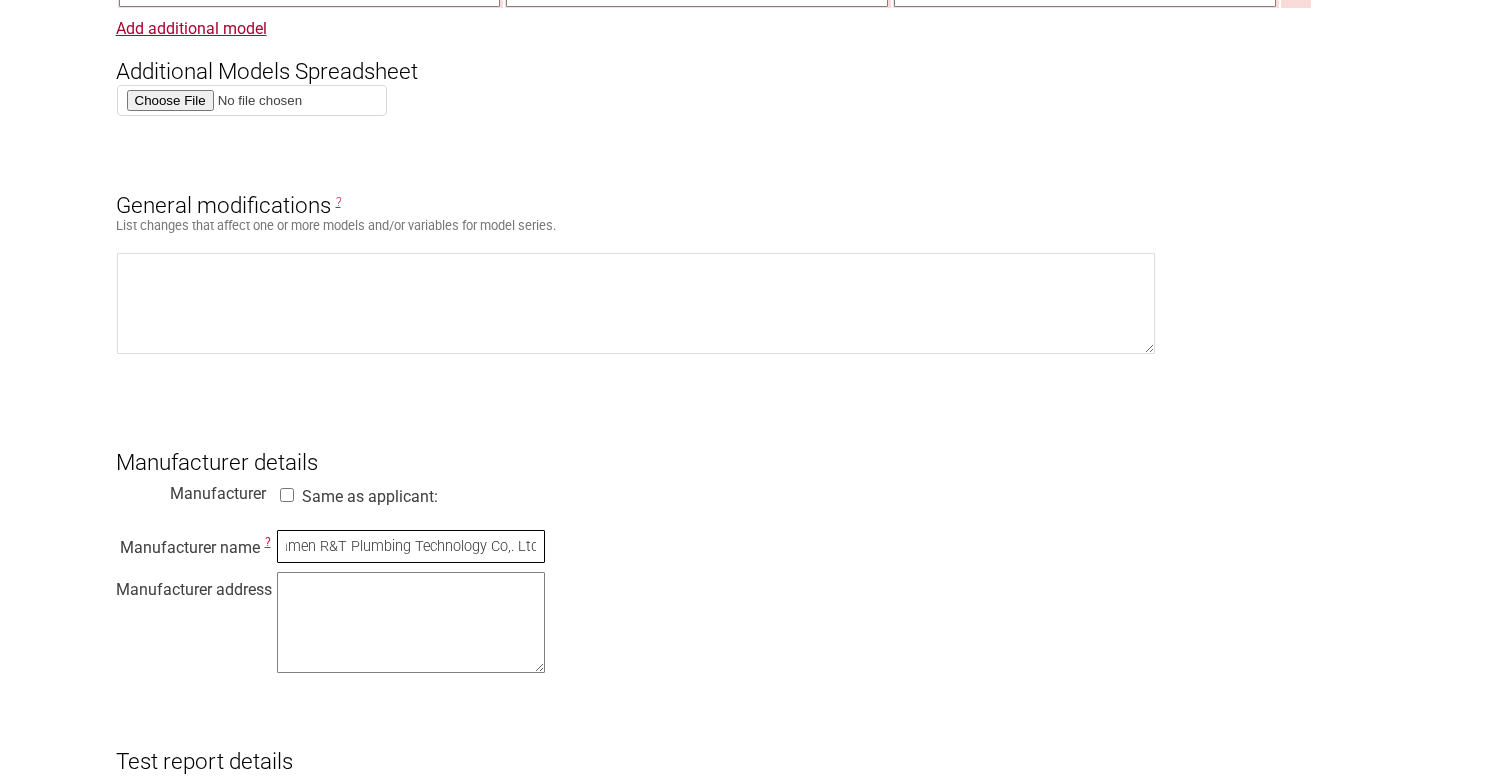 type on "Xiamen R&T Plumbing Technology Co,. Ltd" 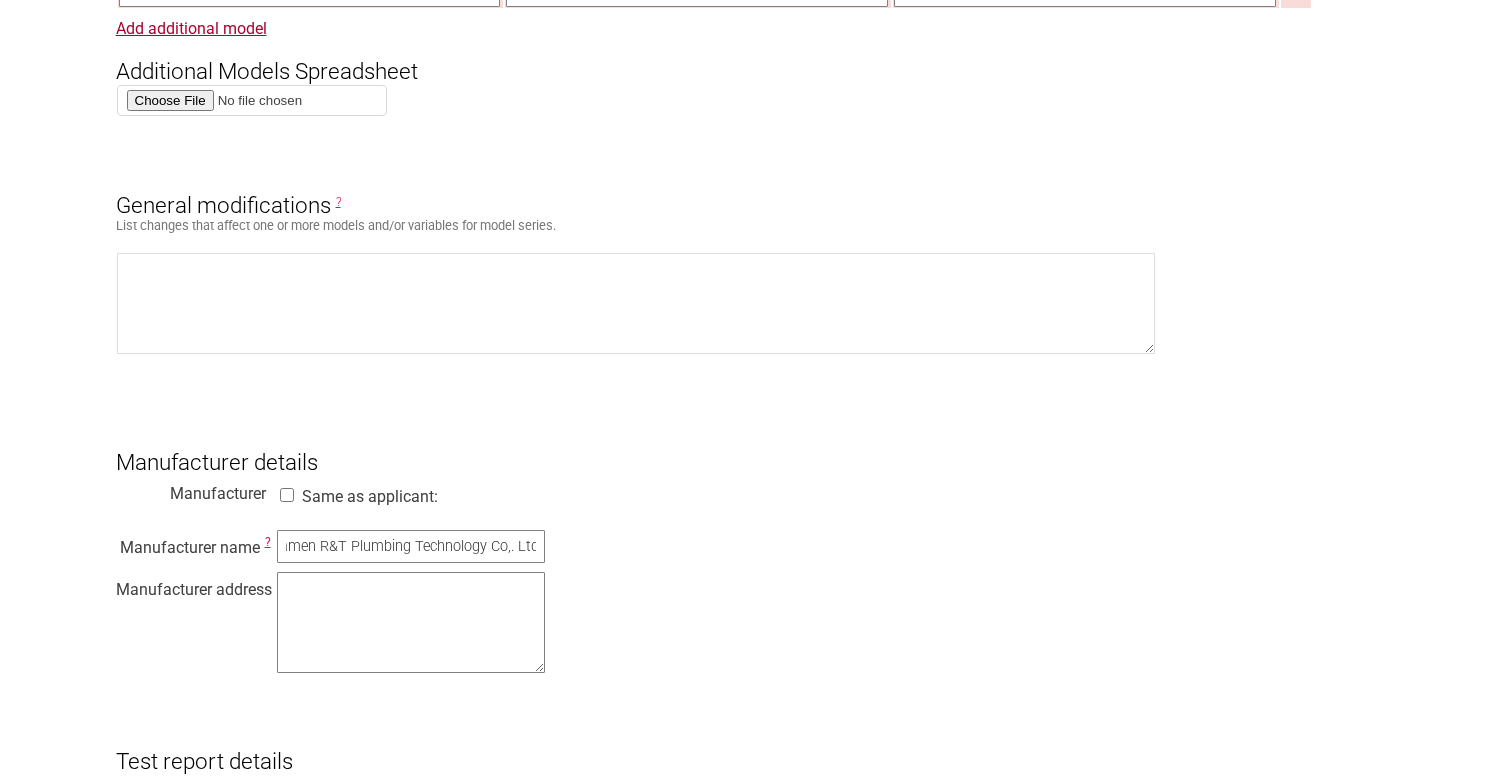 scroll, scrollTop: 0, scrollLeft: 0, axis: both 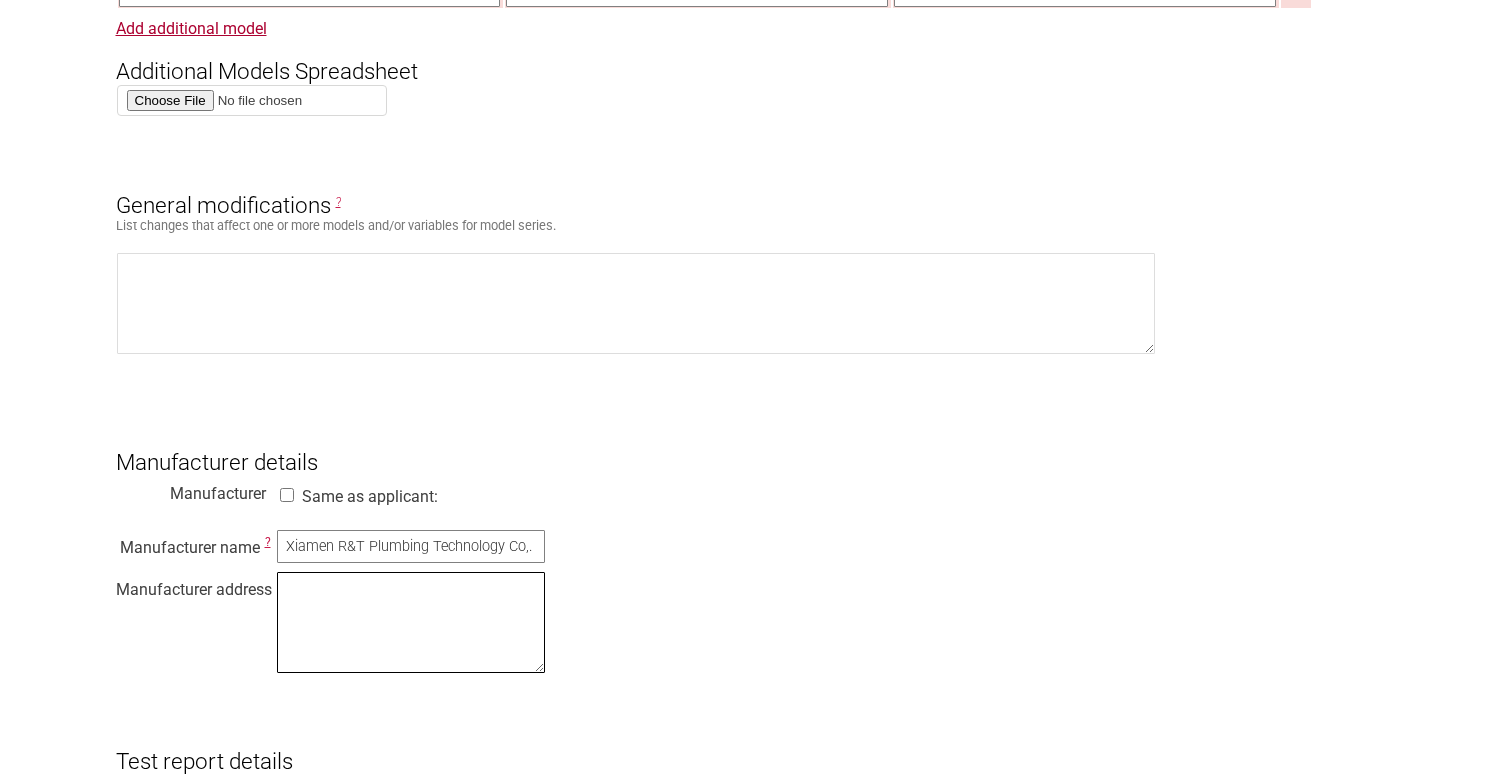 click at bounding box center [411, 622] 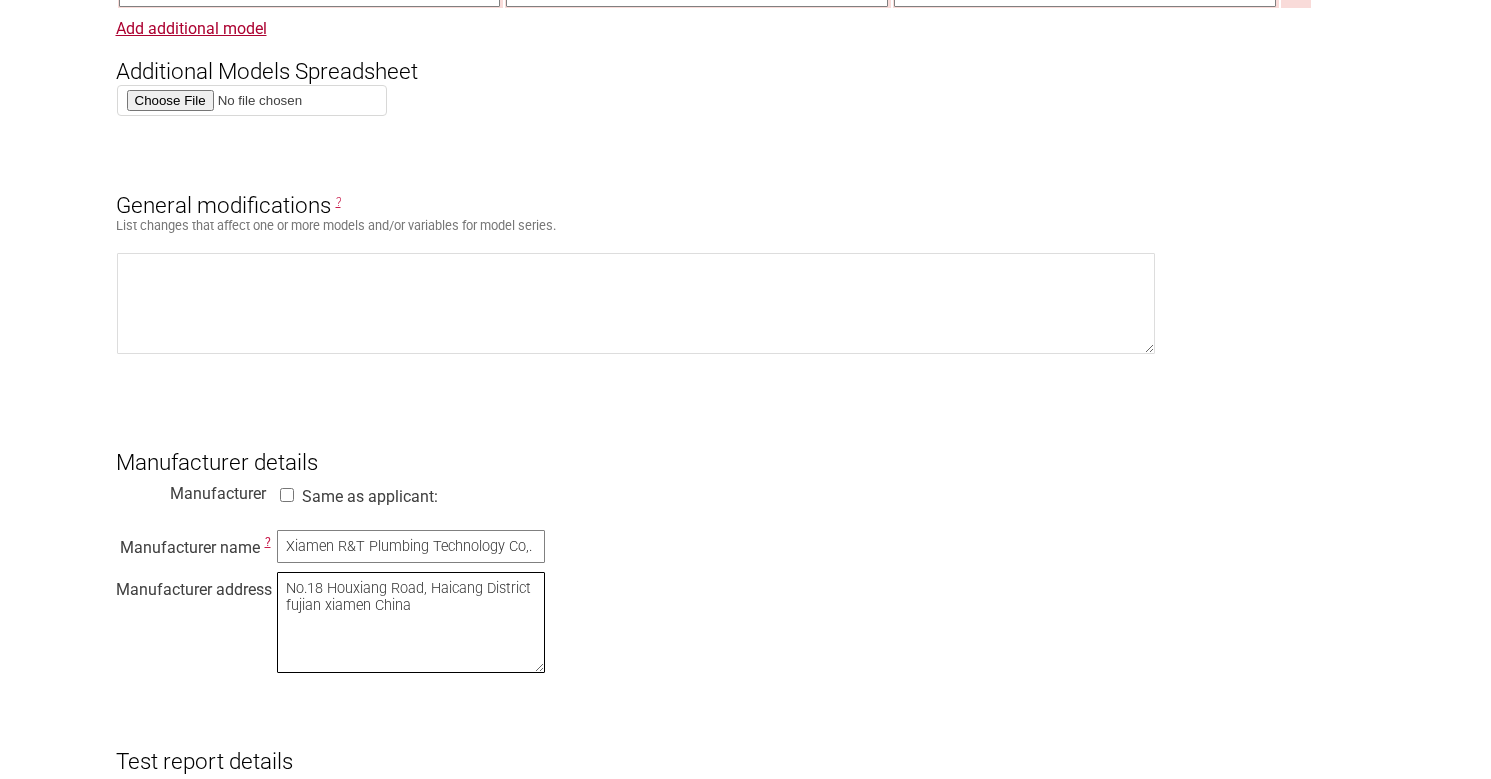 type on "No.18 Houxiang Road, Haicang District fujian xiamen China" 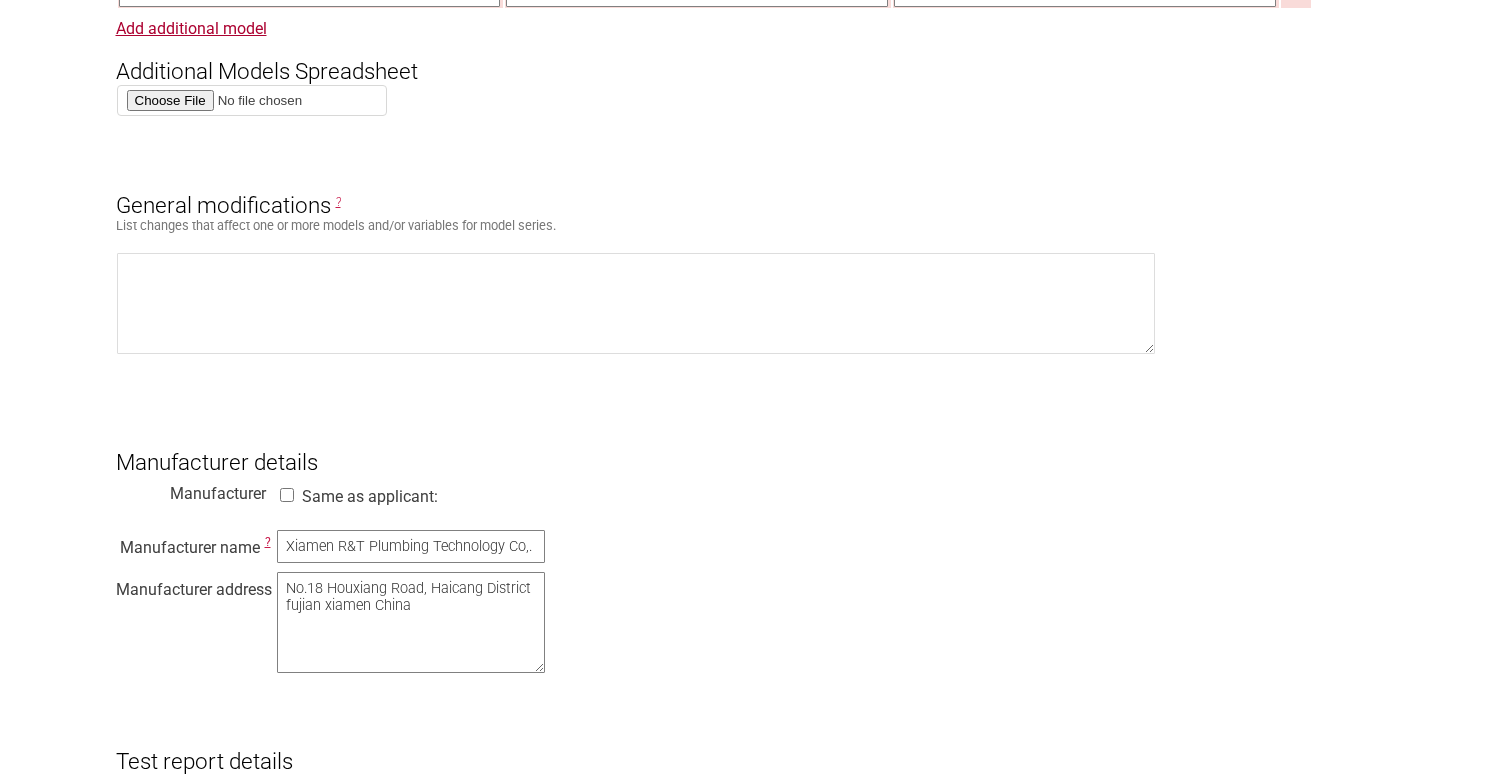 click on "Manufacturer name ? Xiamen R&T Plumbing Technology Co,. Ltd
Manufacturer address No.18 Houxiang Road, Haicang District fujian xiamen China" at bounding box center (746, 605) 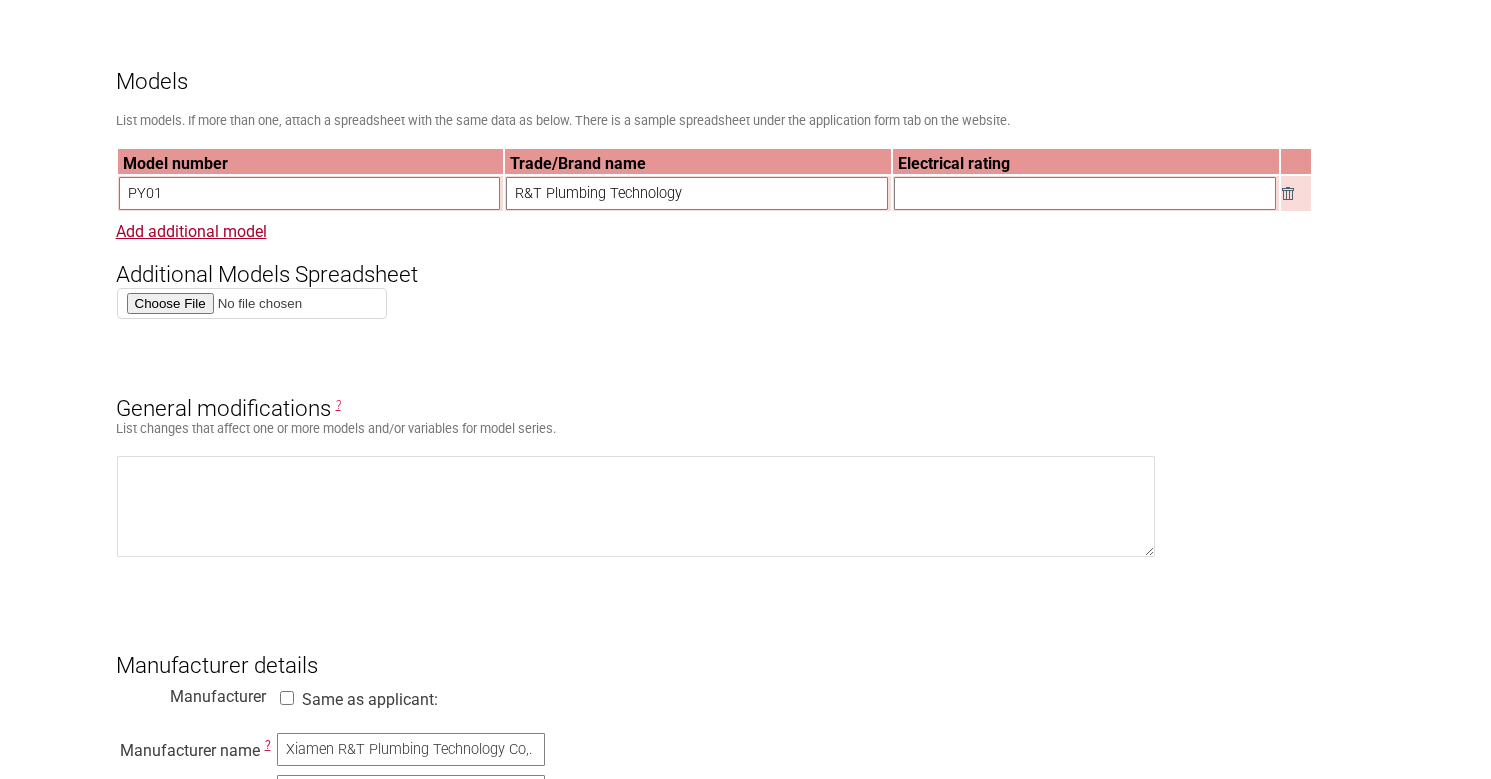 scroll, scrollTop: 900, scrollLeft: 0, axis: vertical 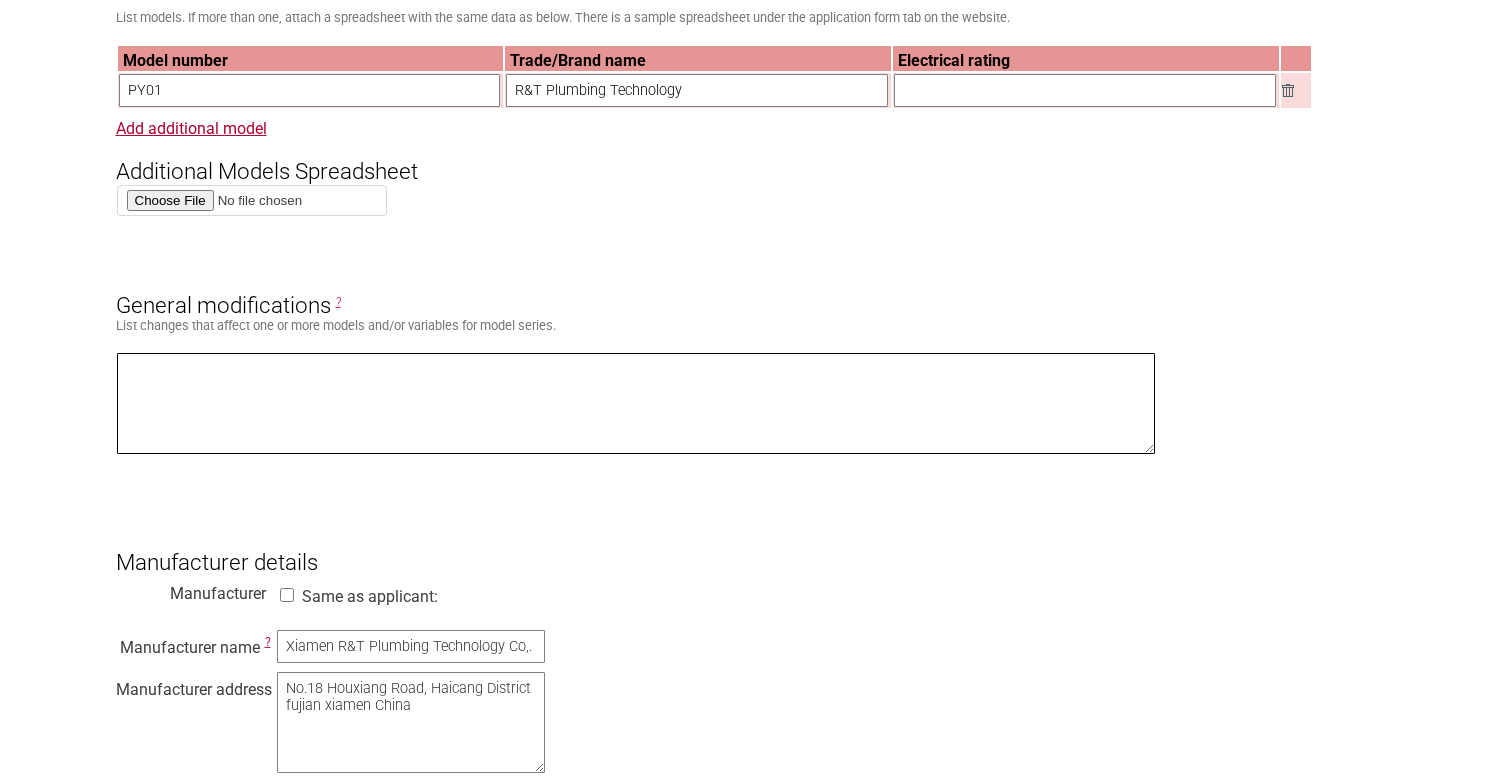 click at bounding box center [636, 403] 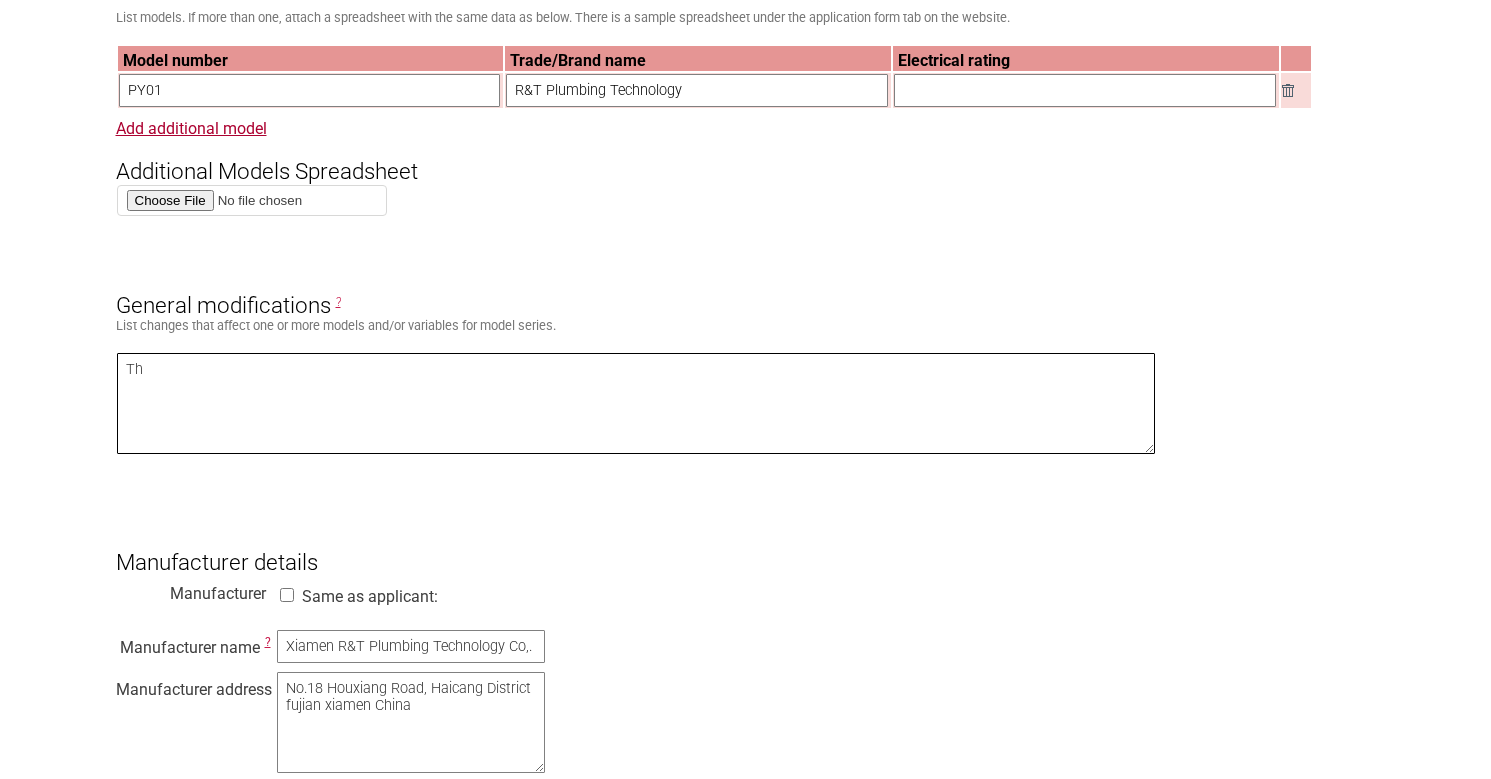 type on "T" 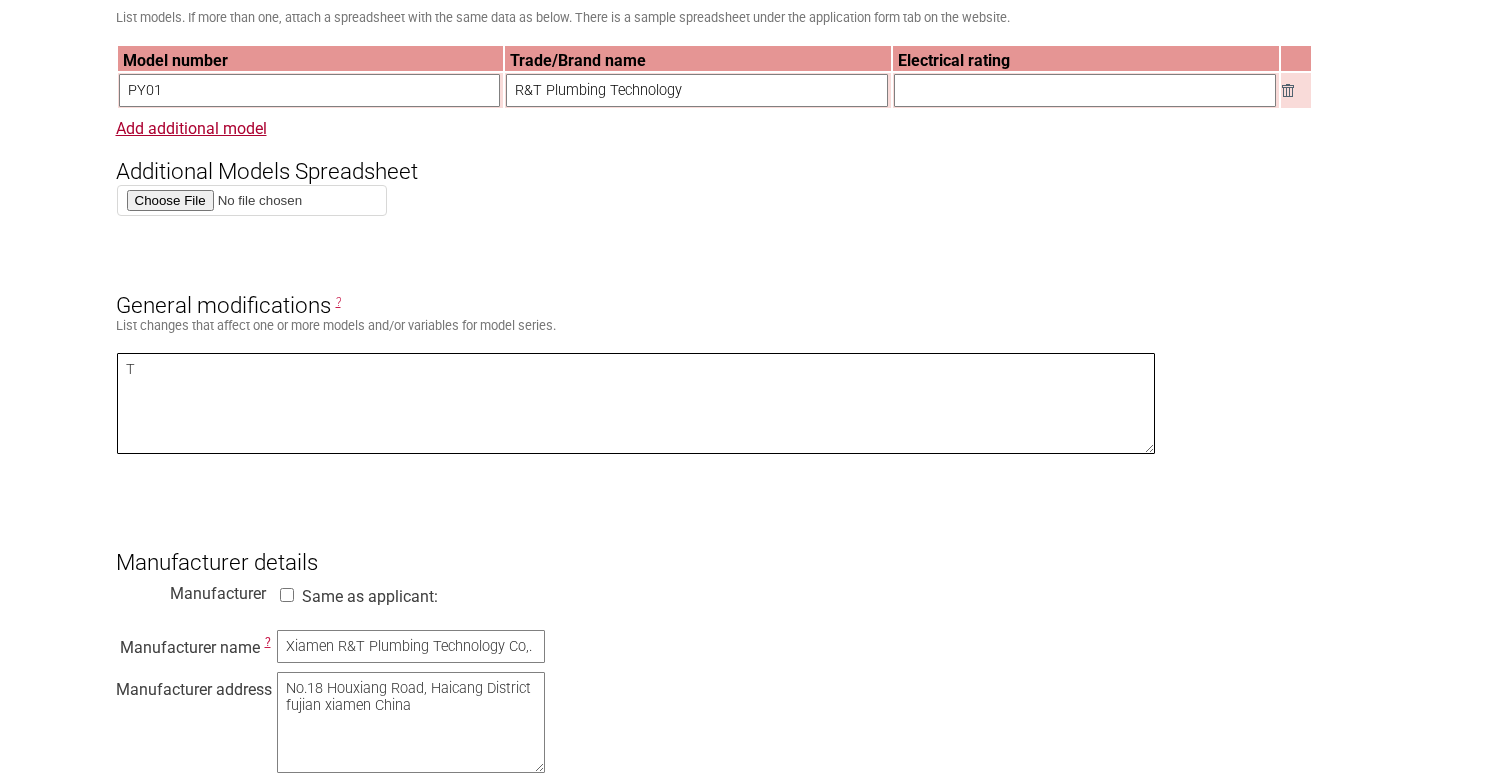 type 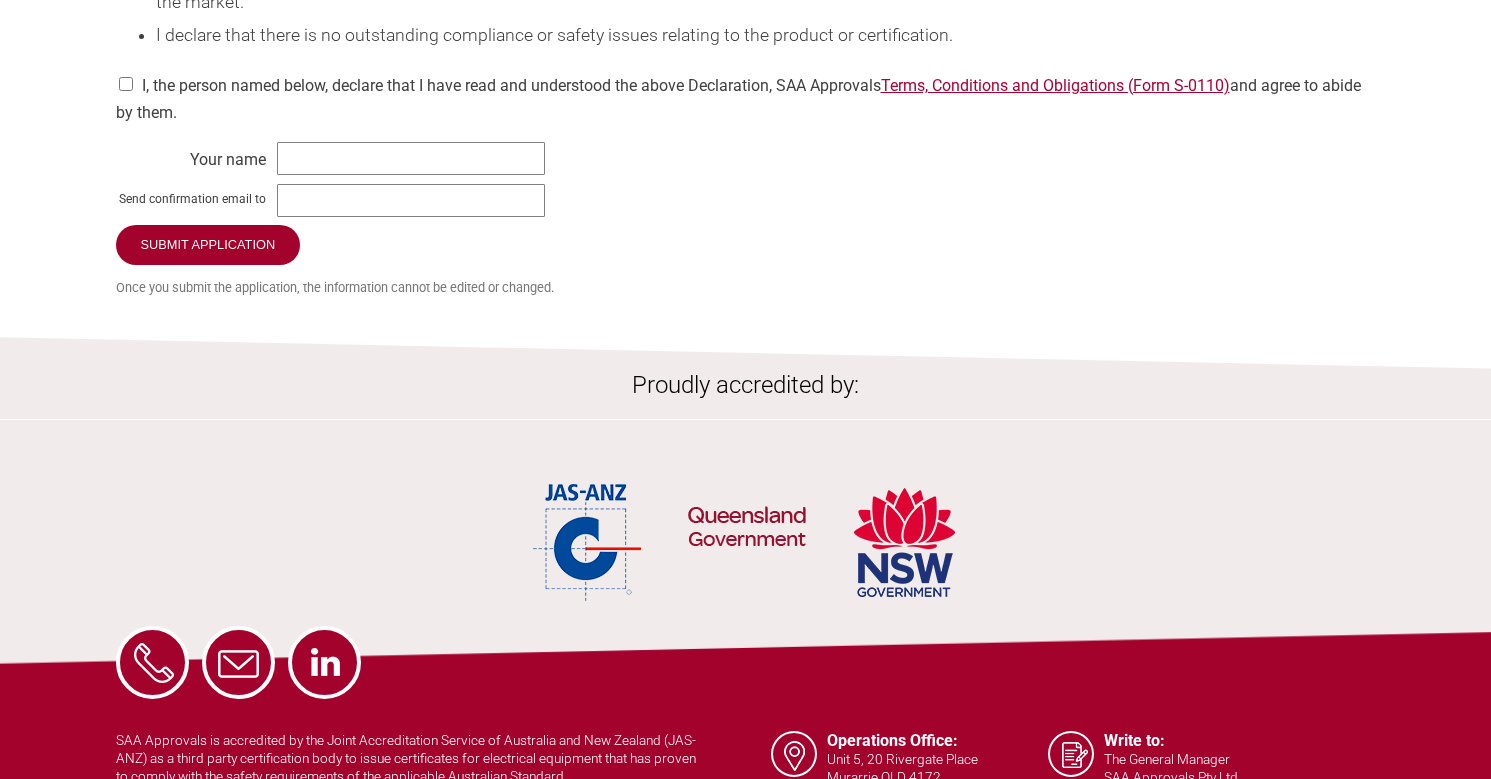scroll, scrollTop: 2311, scrollLeft: 0, axis: vertical 